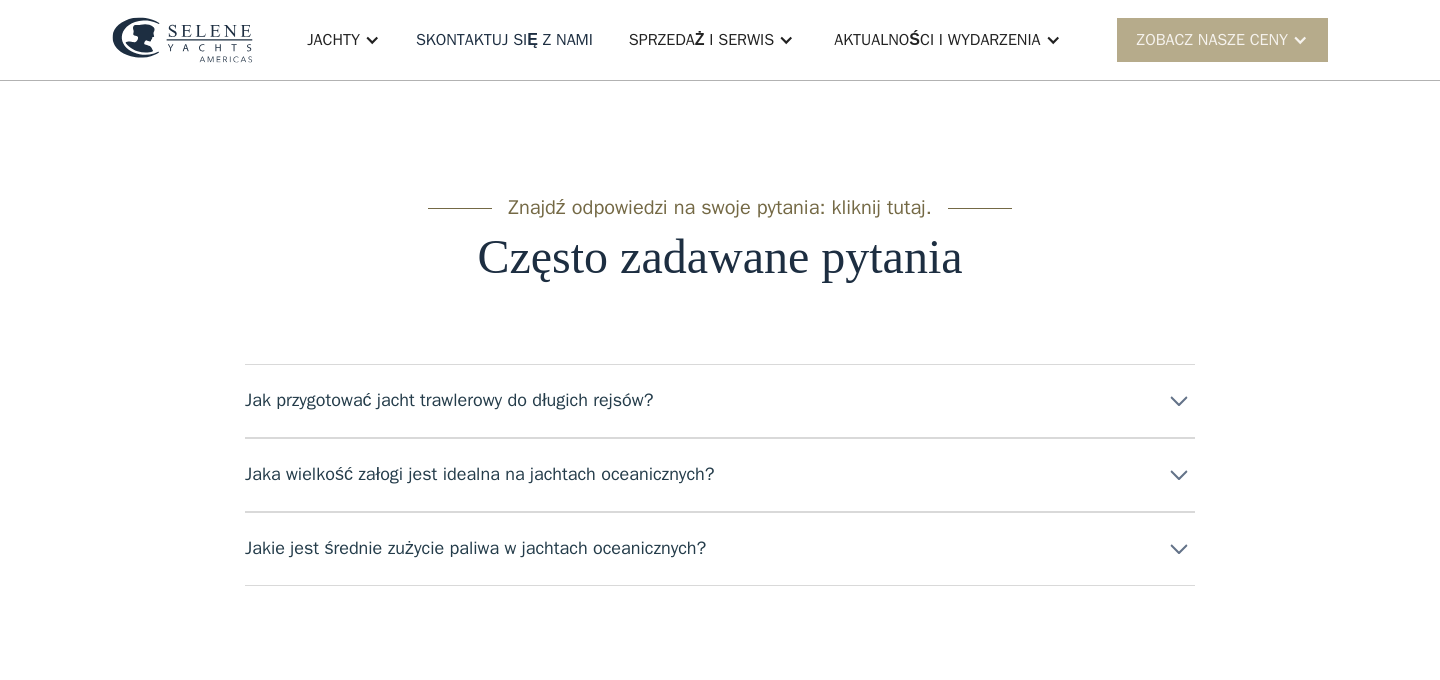 scroll, scrollTop: 0, scrollLeft: 0, axis: both 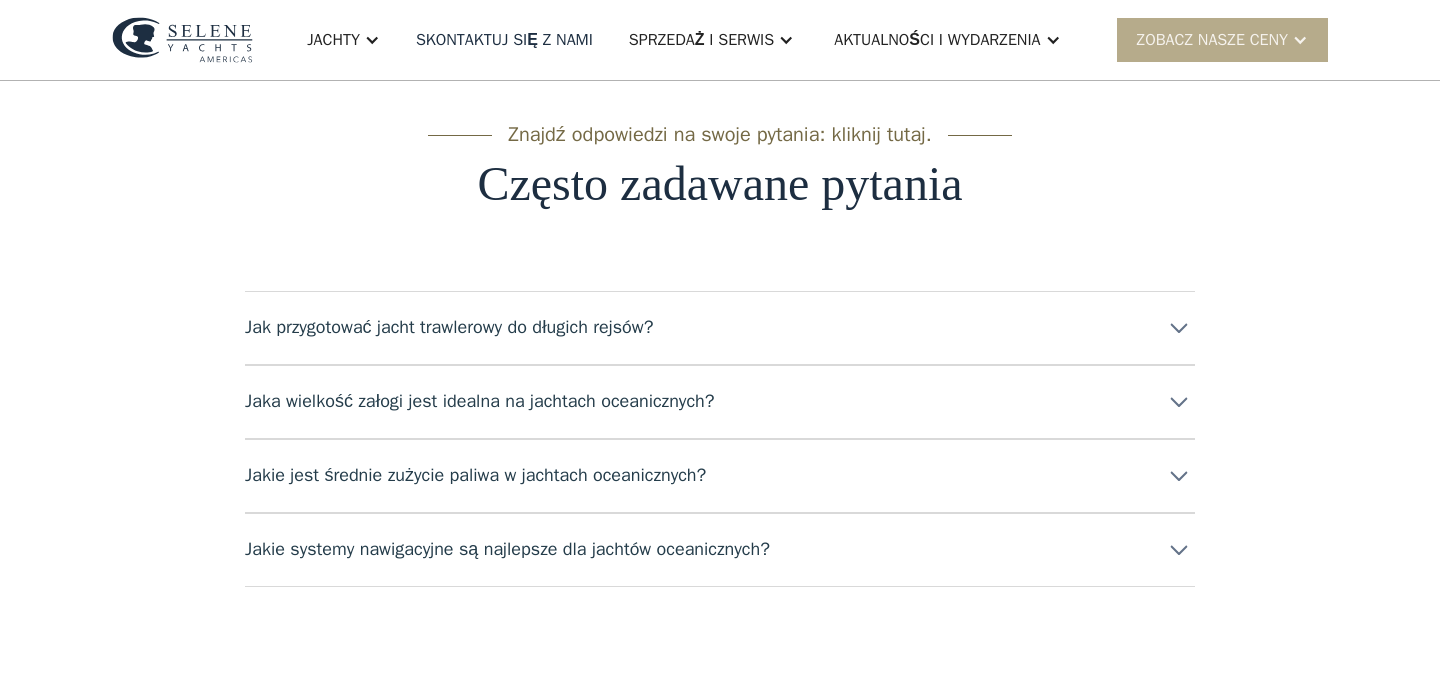 click on "Jakie jest średnie zużycie paliwa w jachtach oceanicznych?" at bounding box center [475, 475] 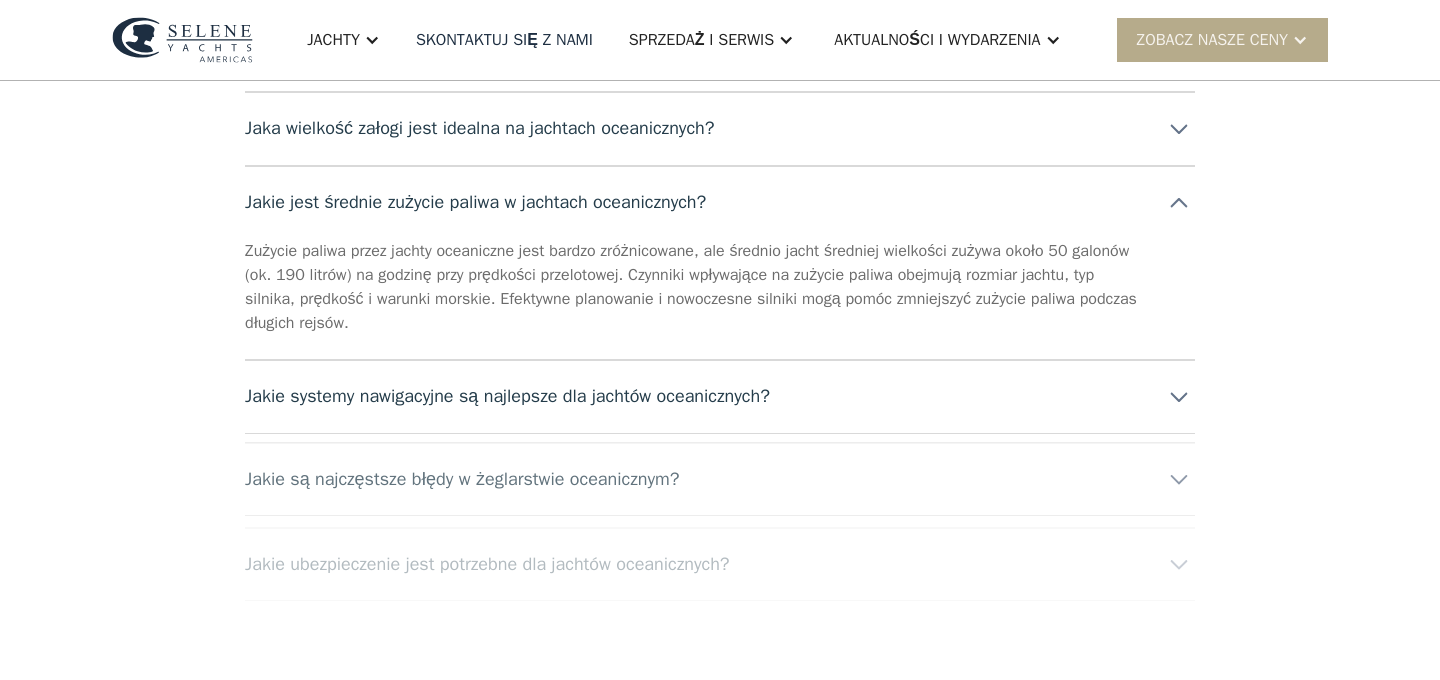 scroll, scrollTop: 347, scrollLeft: 0, axis: vertical 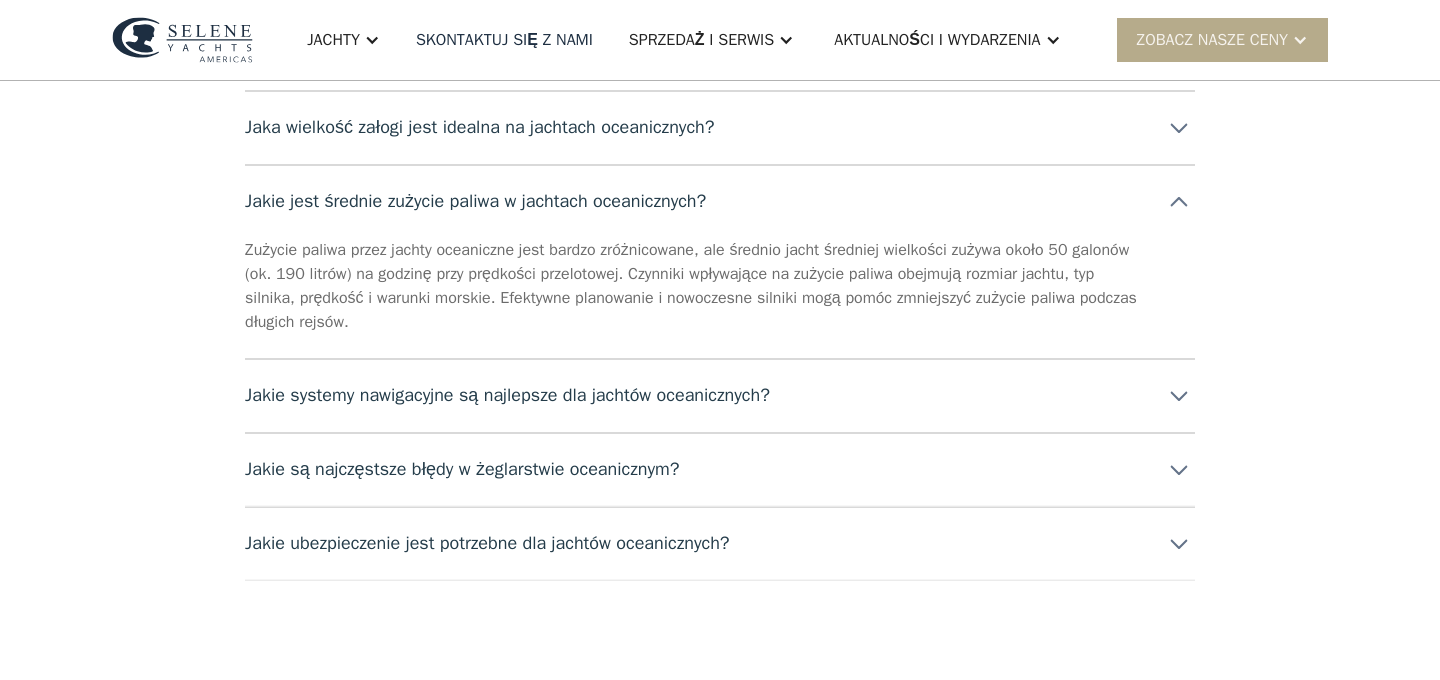 click on "Jakie są najczęstsze błędy w żeglarstwie oceanicznym?" at bounding box center [462, 469] 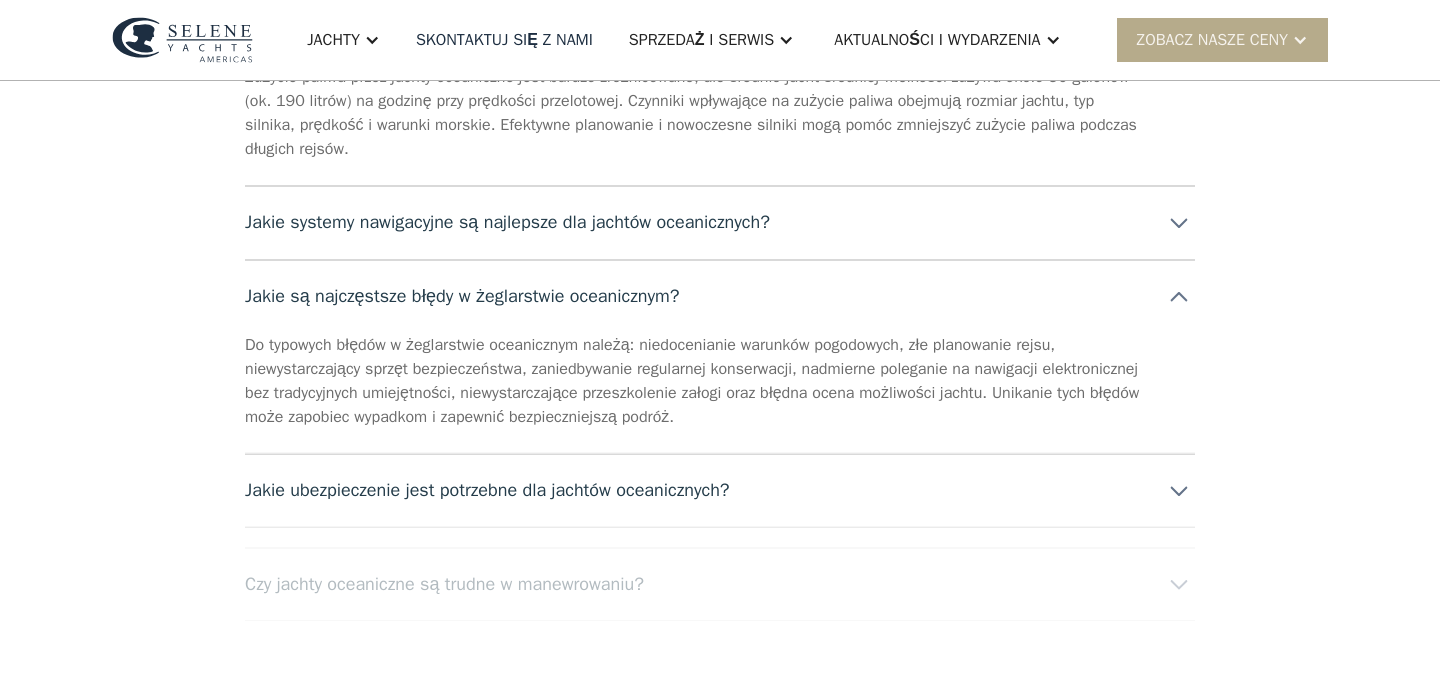 scroll, scrollTop: 528, scrollLeft: 0, axis: vertical 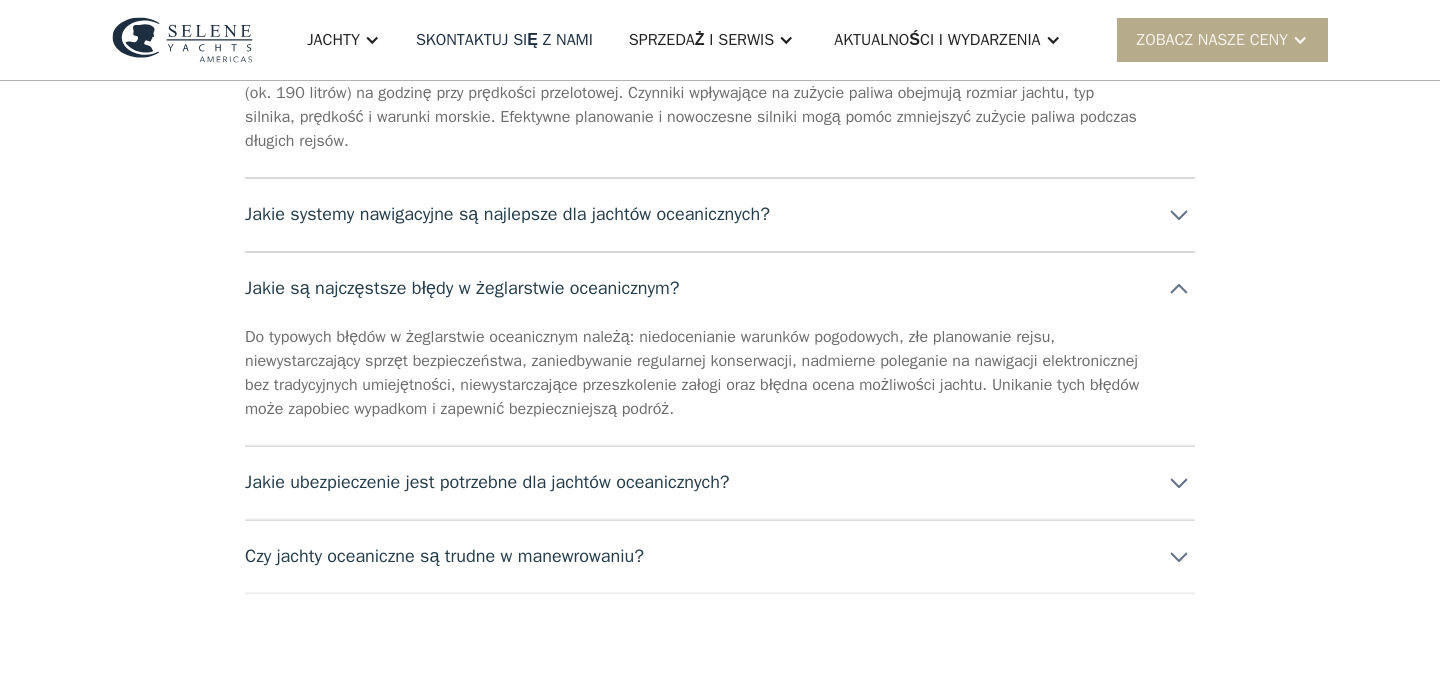 click on "Jakie ubezpieczenie jest potrzebne dla jachtów oceanicznych?" at bounding box center (487, 482) 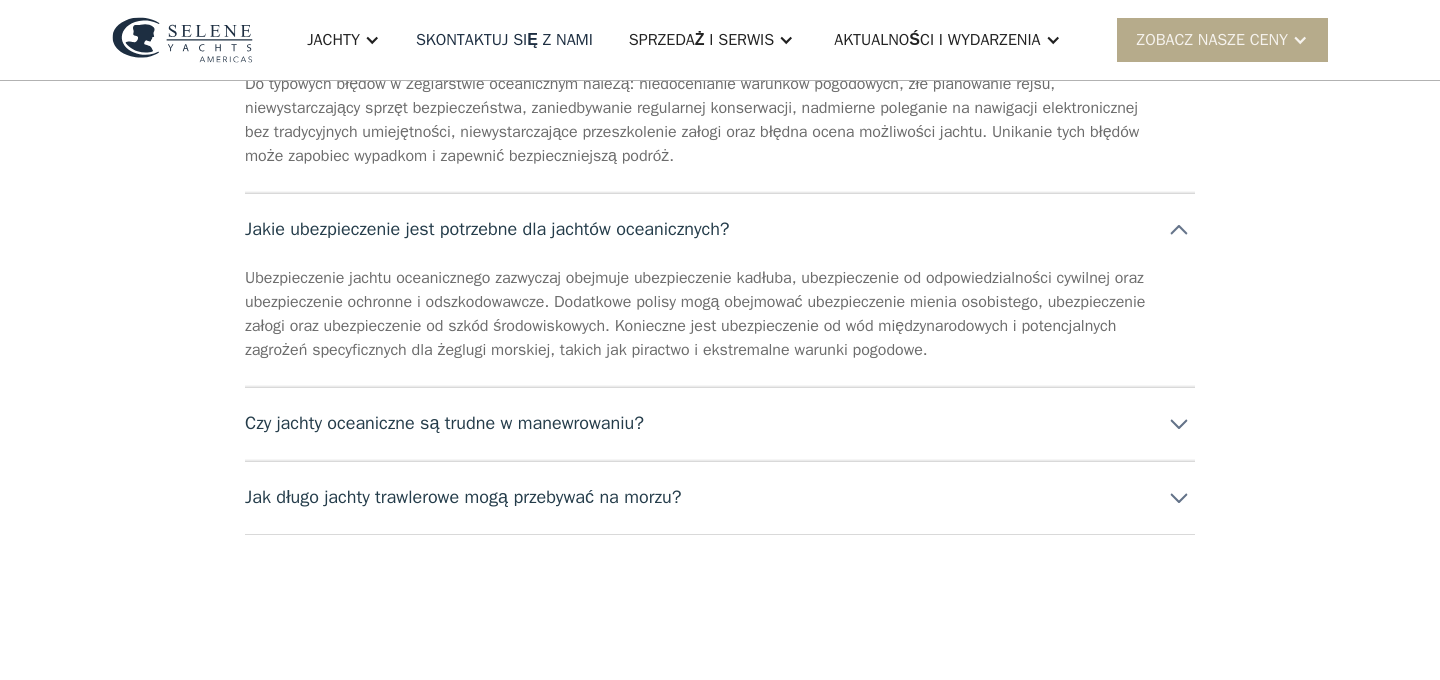 scroll, scrollTop: 799, scrollLeft: 0, axis: vertical 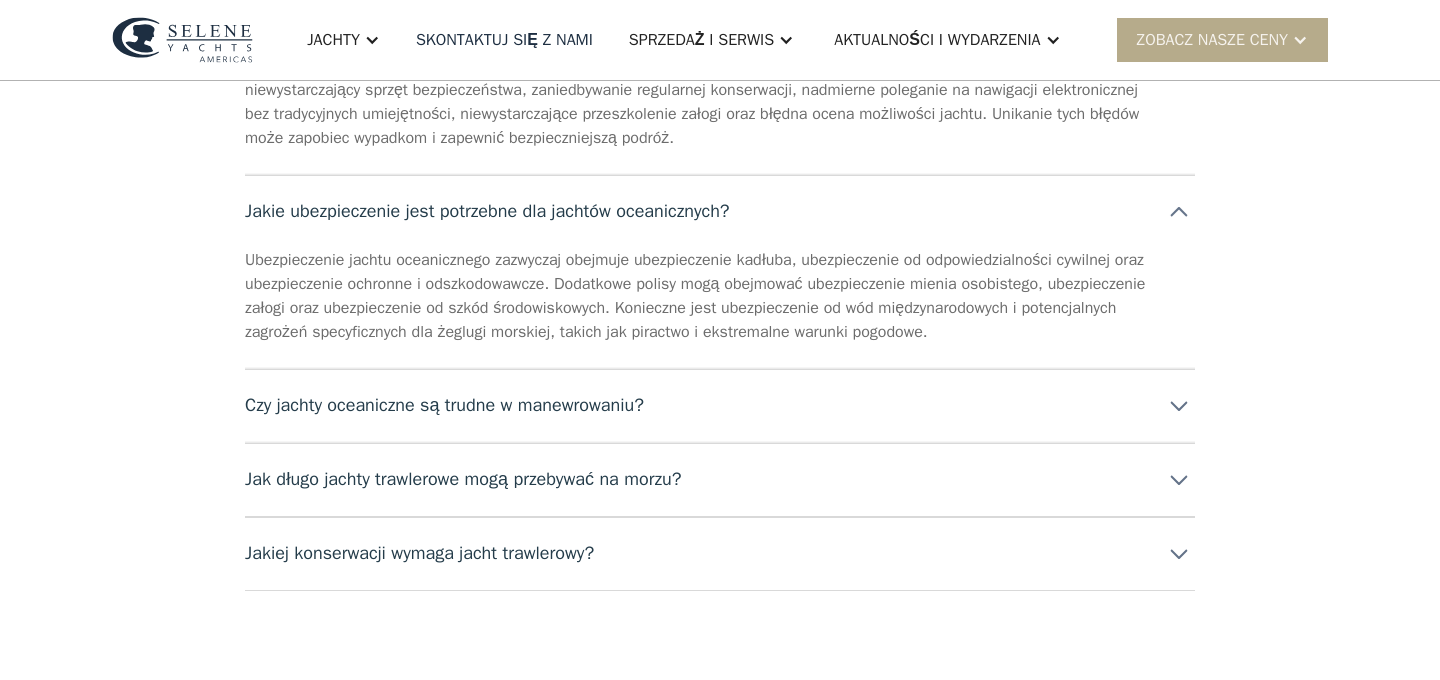 click on "Czy jachty oceaniczne są trudne w manewrowaniu?" at bounding box center (720, 405) 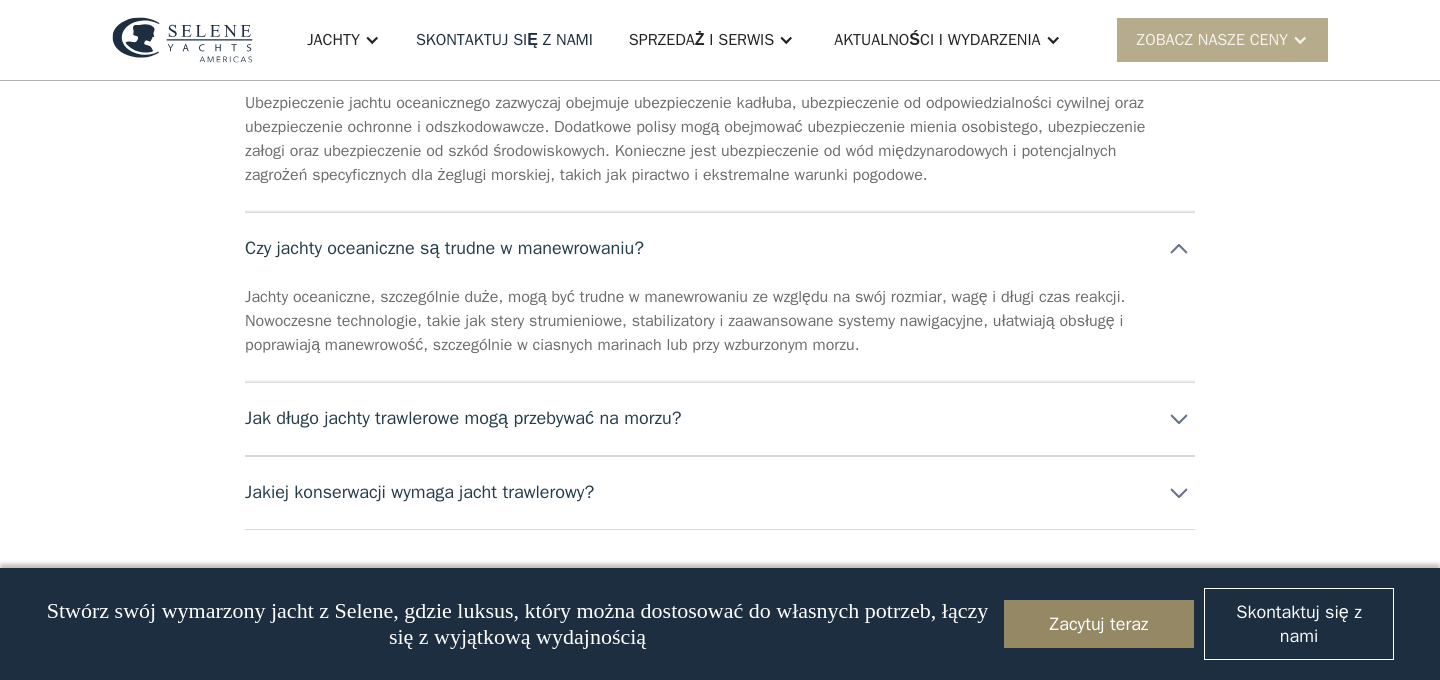 scroll, scrollTop: 979, scrollLeft: 0, axis: vertical 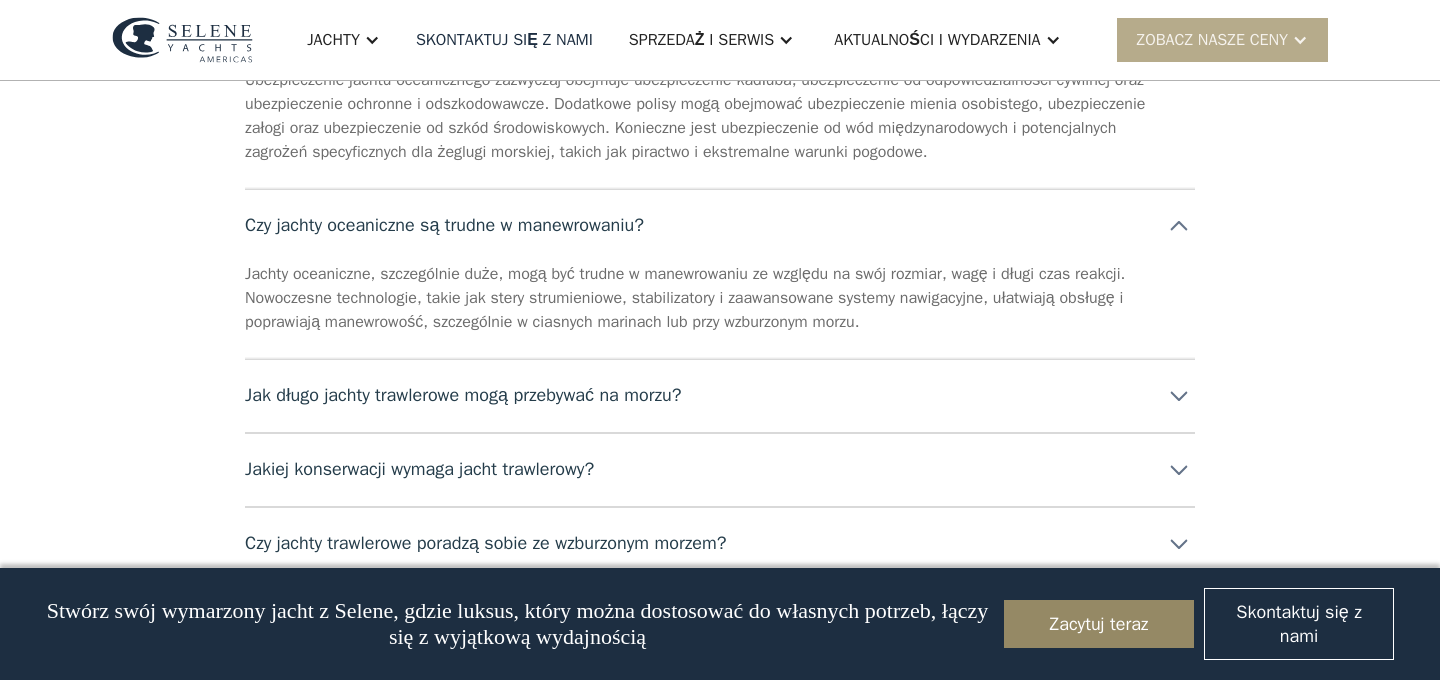 click on "Jak długo jachty trawlerowe mogą przebywać na morzu?" at bounding box center [463, 395] 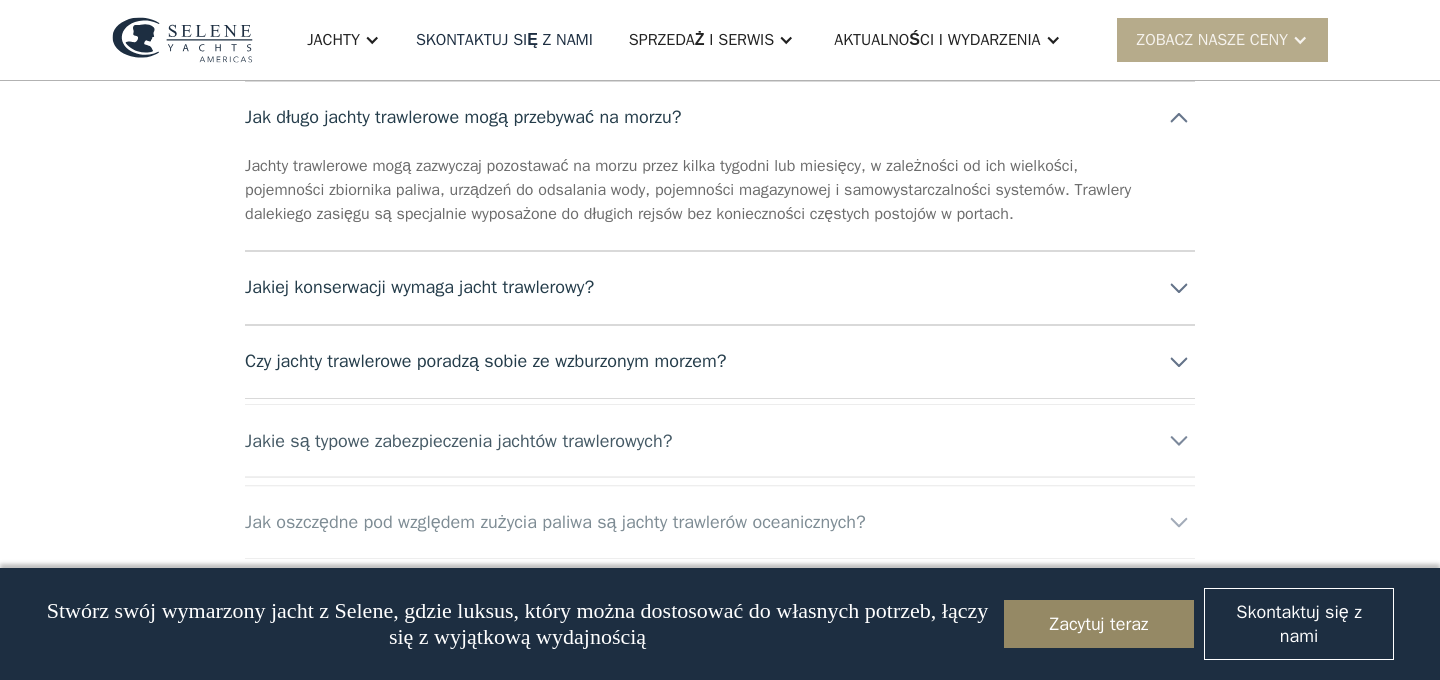 scroll, scrollTop: 1262, scrollLeft: 0, axis: vertical 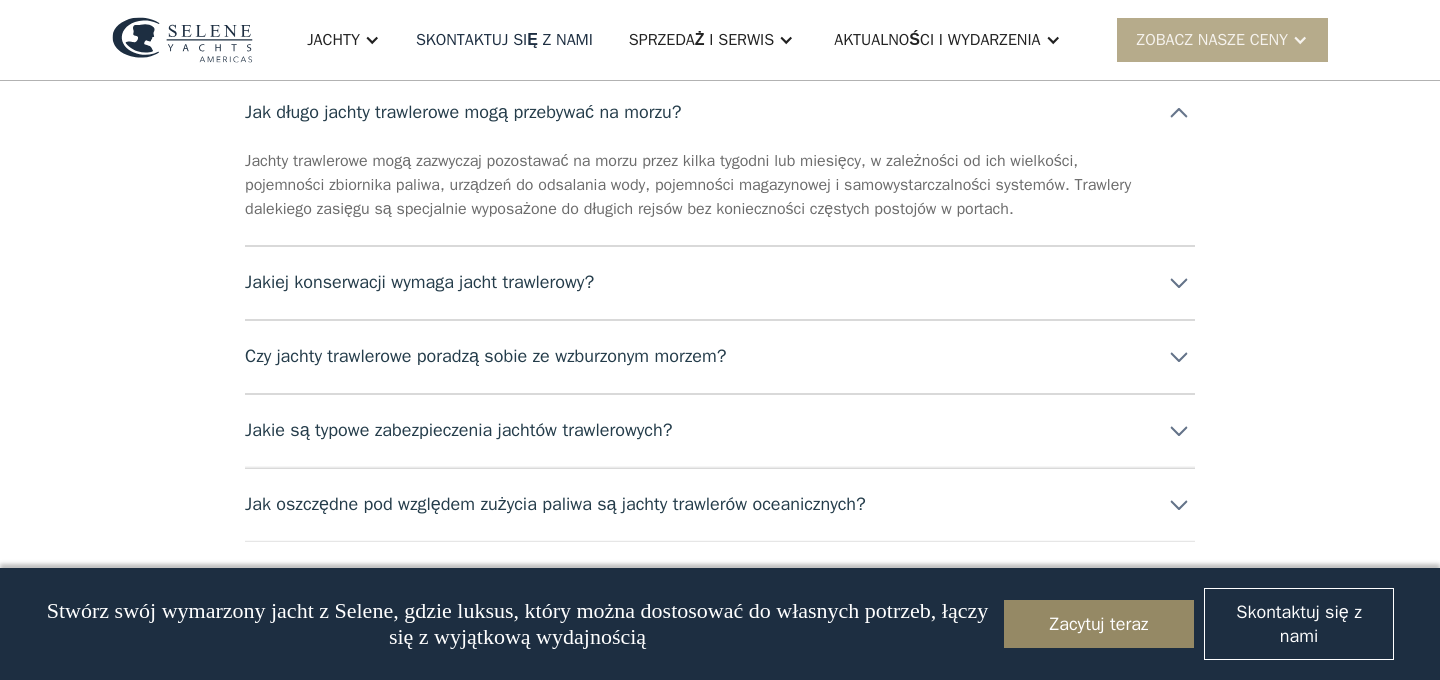 click on "Jakiej konserwacji wymaga jacht trawlerowy?" at bounding box center (720, 282) 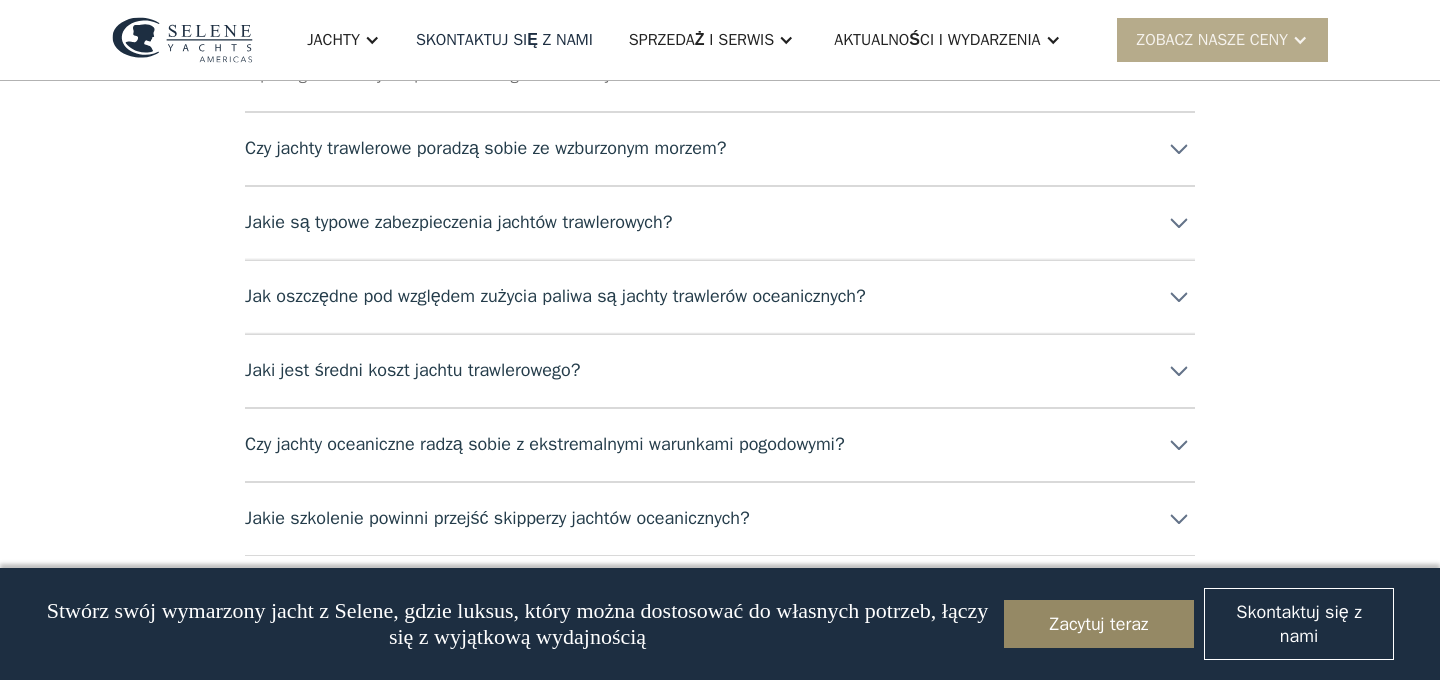 scroll, scrollTop: 1592, scrollLeft: 0, axis: vertical 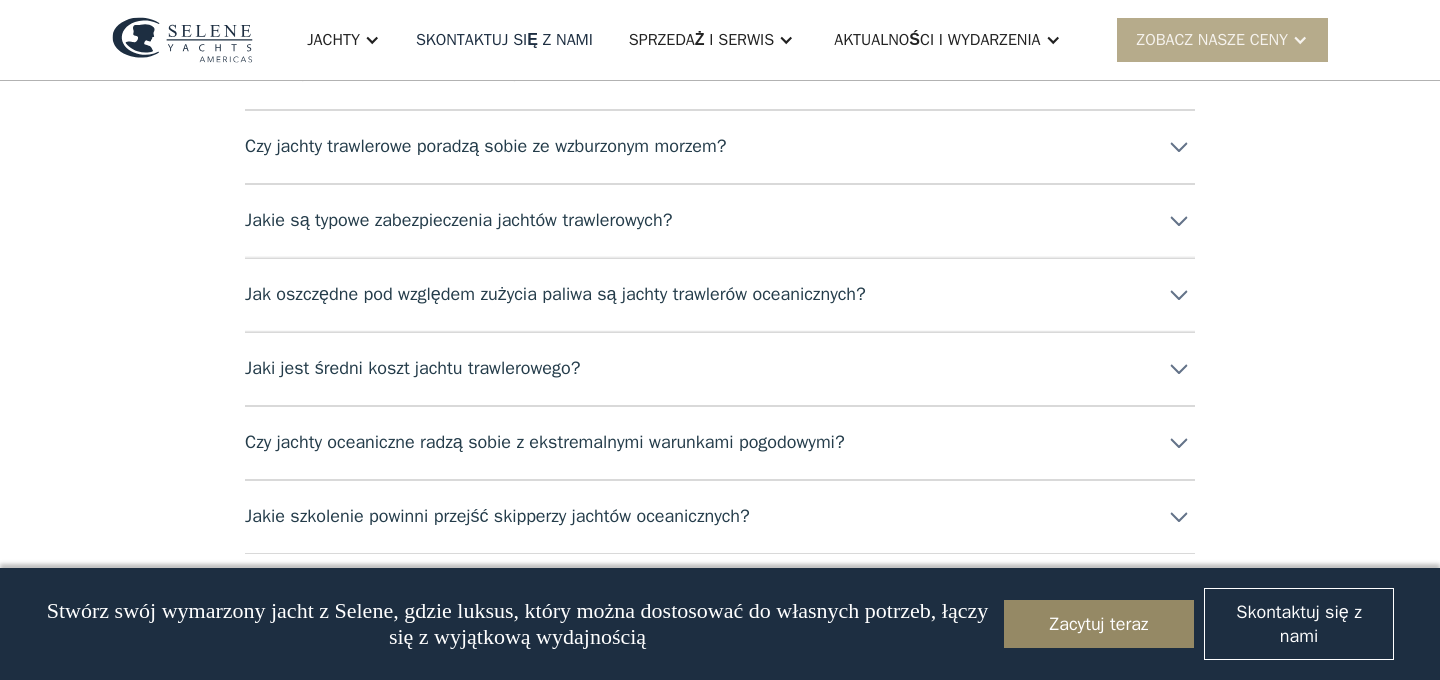 click on "Czy jachty trawlerowe poradzą sobie ze wzburzonym morzem?" at bounding box center [720, 146] 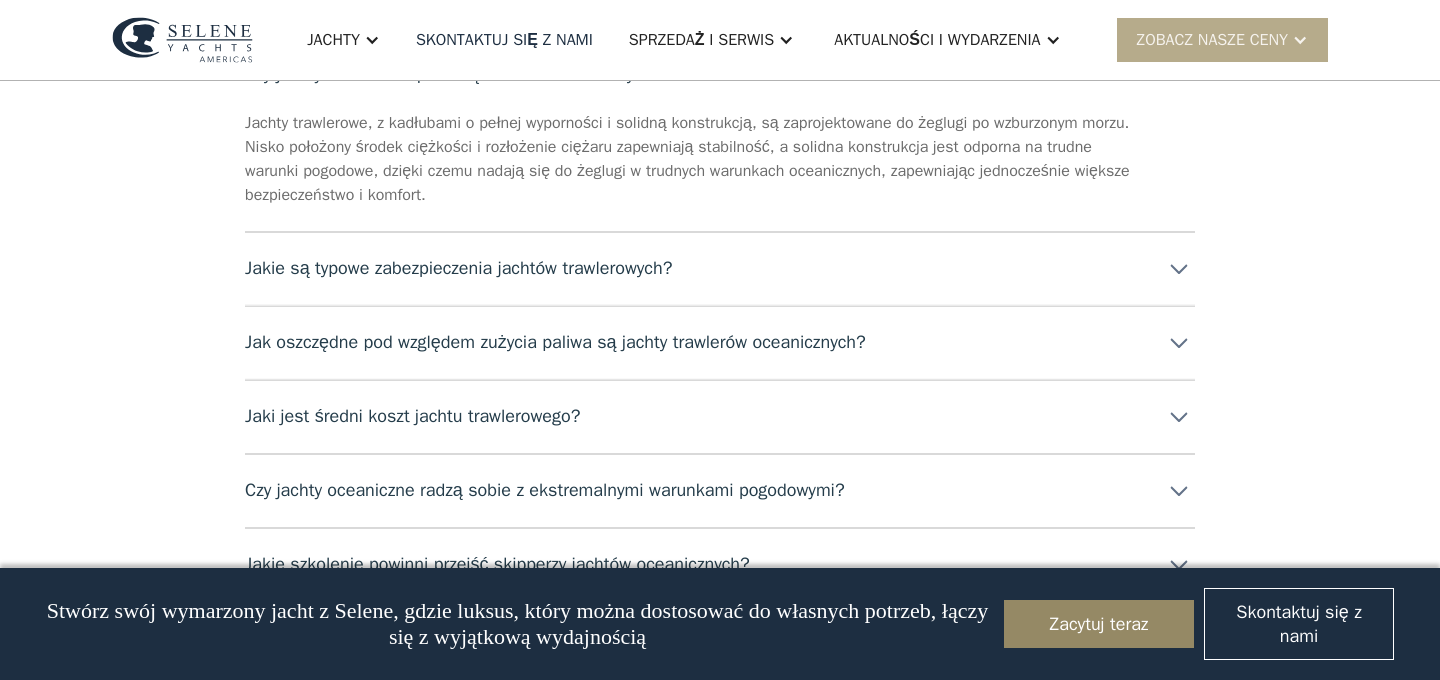 scroll, scrollTop: 1673, scrollLeft: 0, axis: vertical 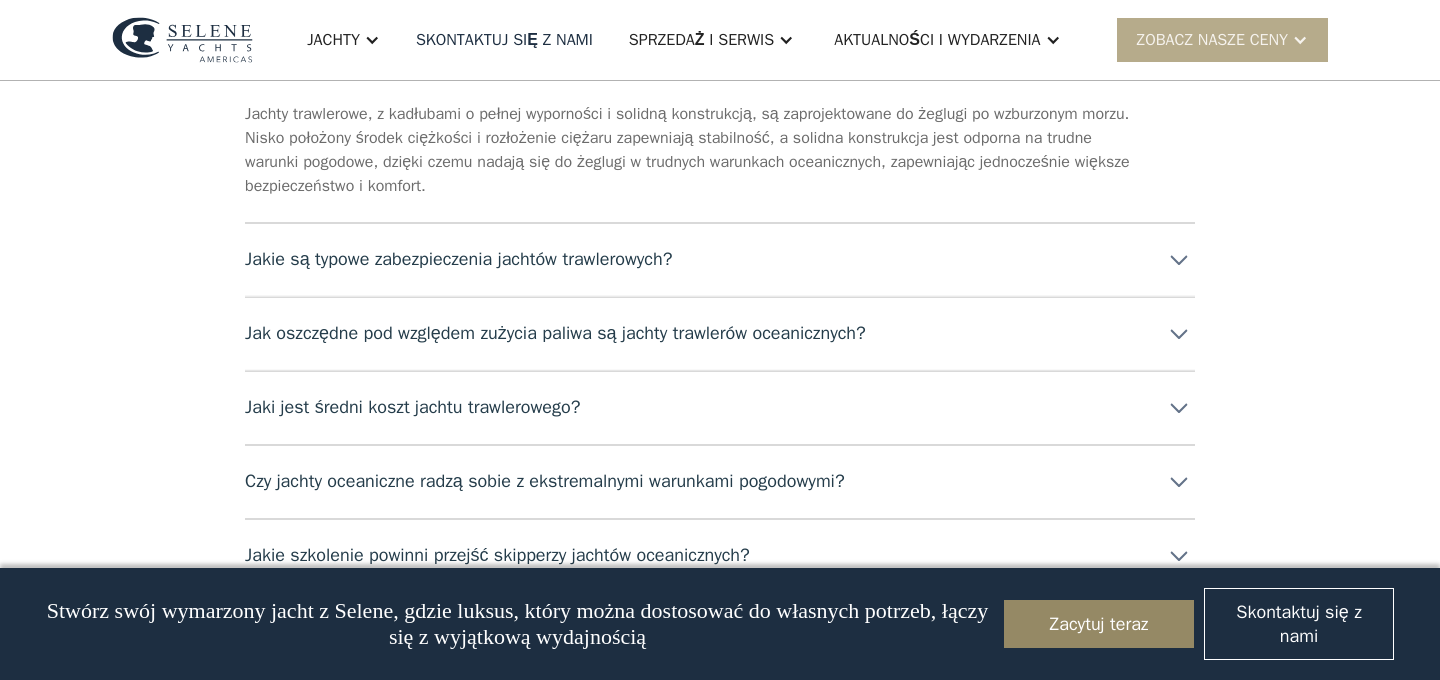 click on "Jak oszczędne pod względem zużycia paliwa są jachty trawlerów oceanicznych?" at bounding box center (720, 333) 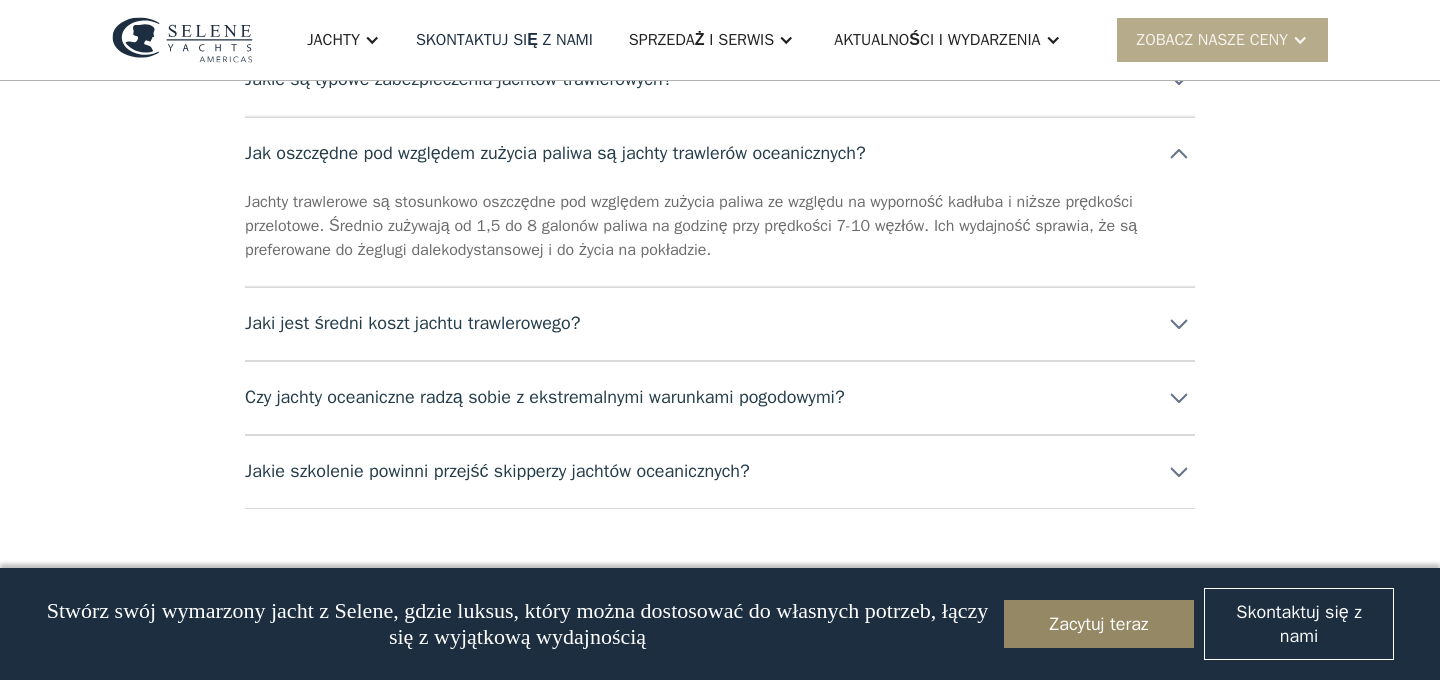 scroll, scrollTop: 1868, scrollLeft: 0, axis: vertical 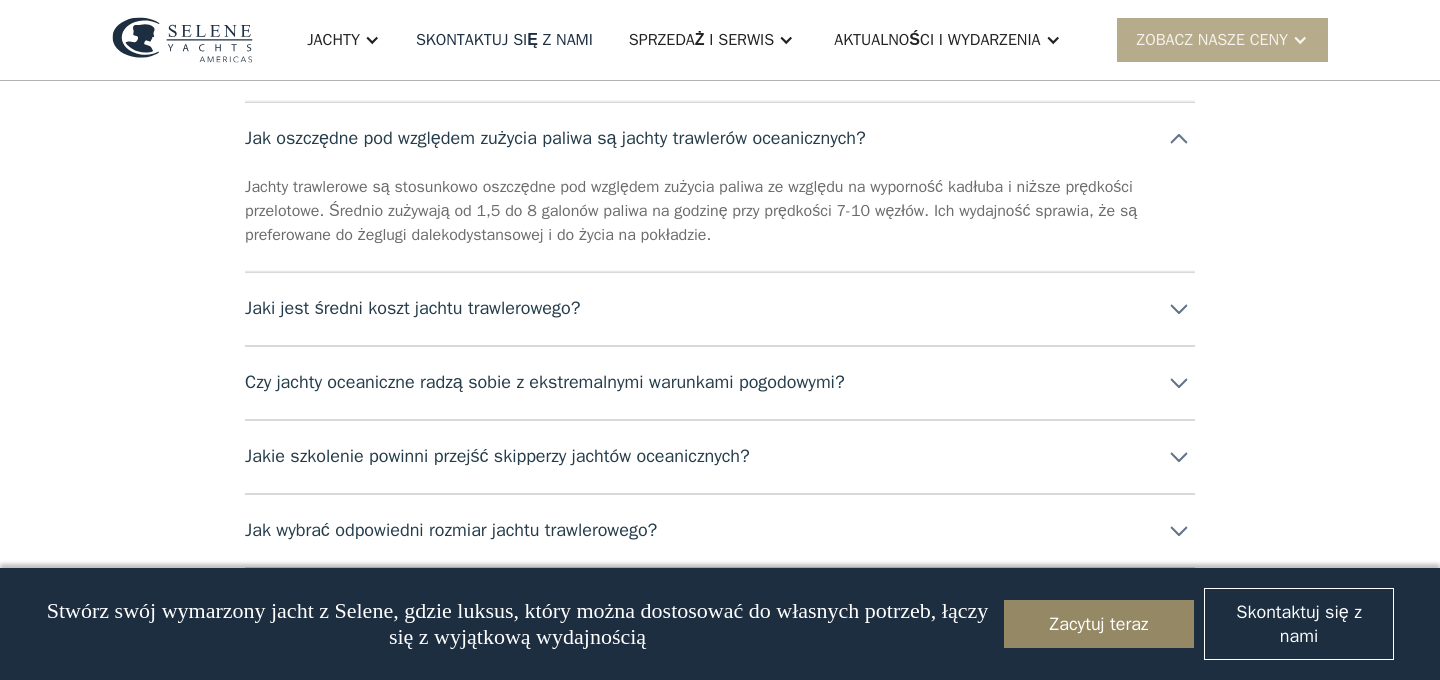 click on "Jaki jest średni koszt jachtu trawlerowego?" at bounding box center [720, 308] 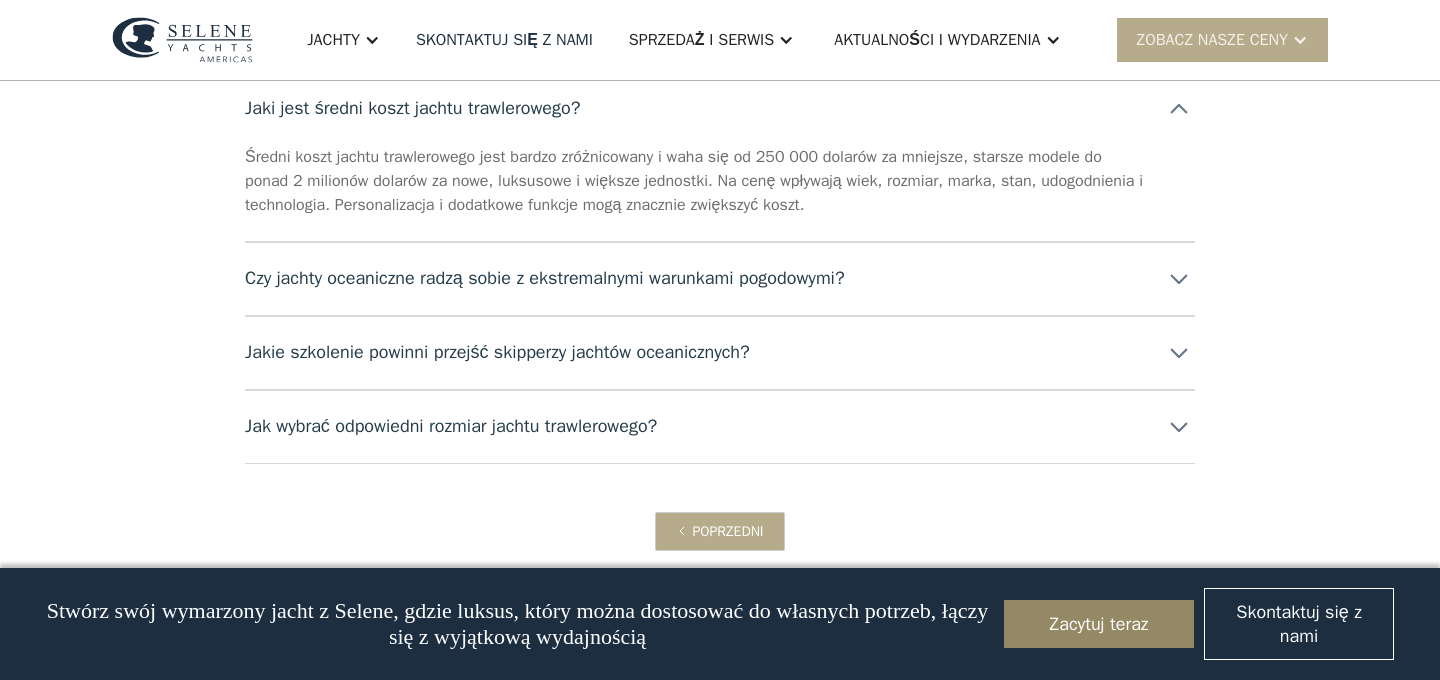 scroll, scrollTop: 2072, scrollLeft: 0, axis: vertical 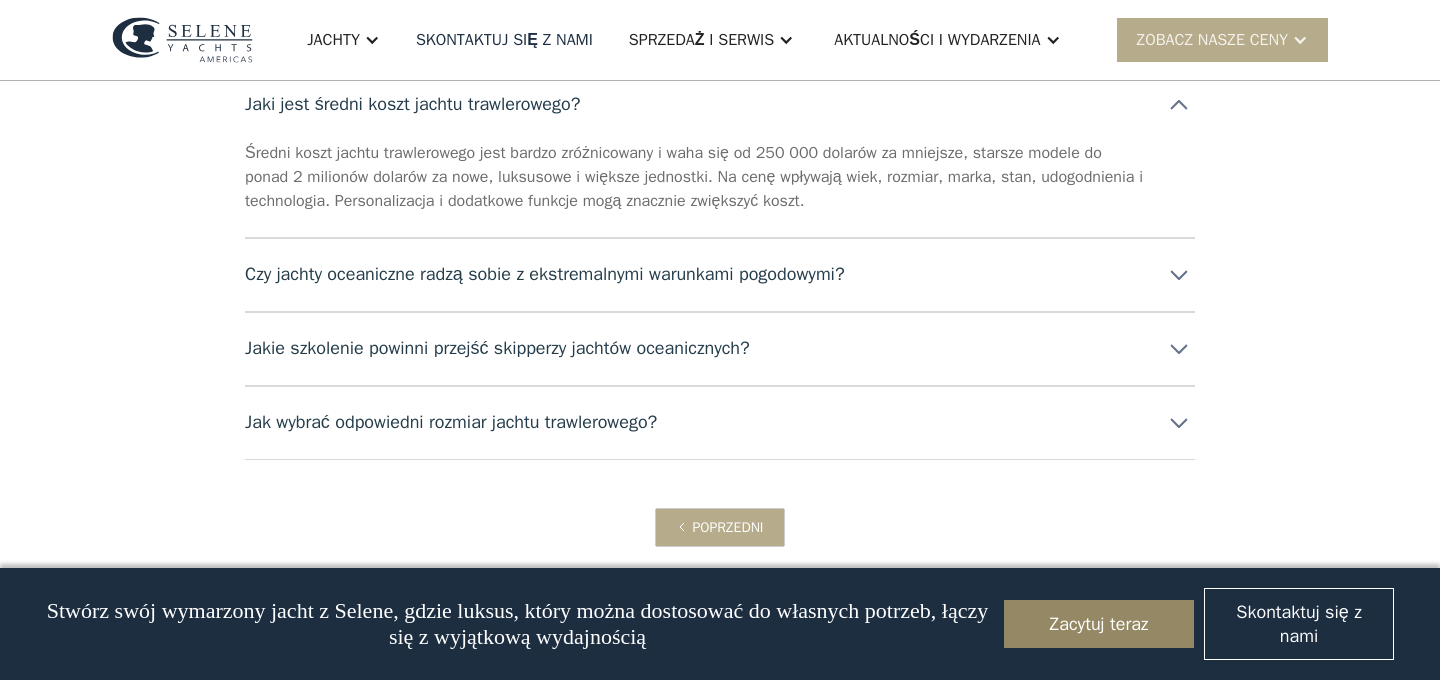 click on "Czy jachty oceaniczne radzą sobie z ekstremalnymi warunkami pogodowymi?" at bounding box center [720, 274] 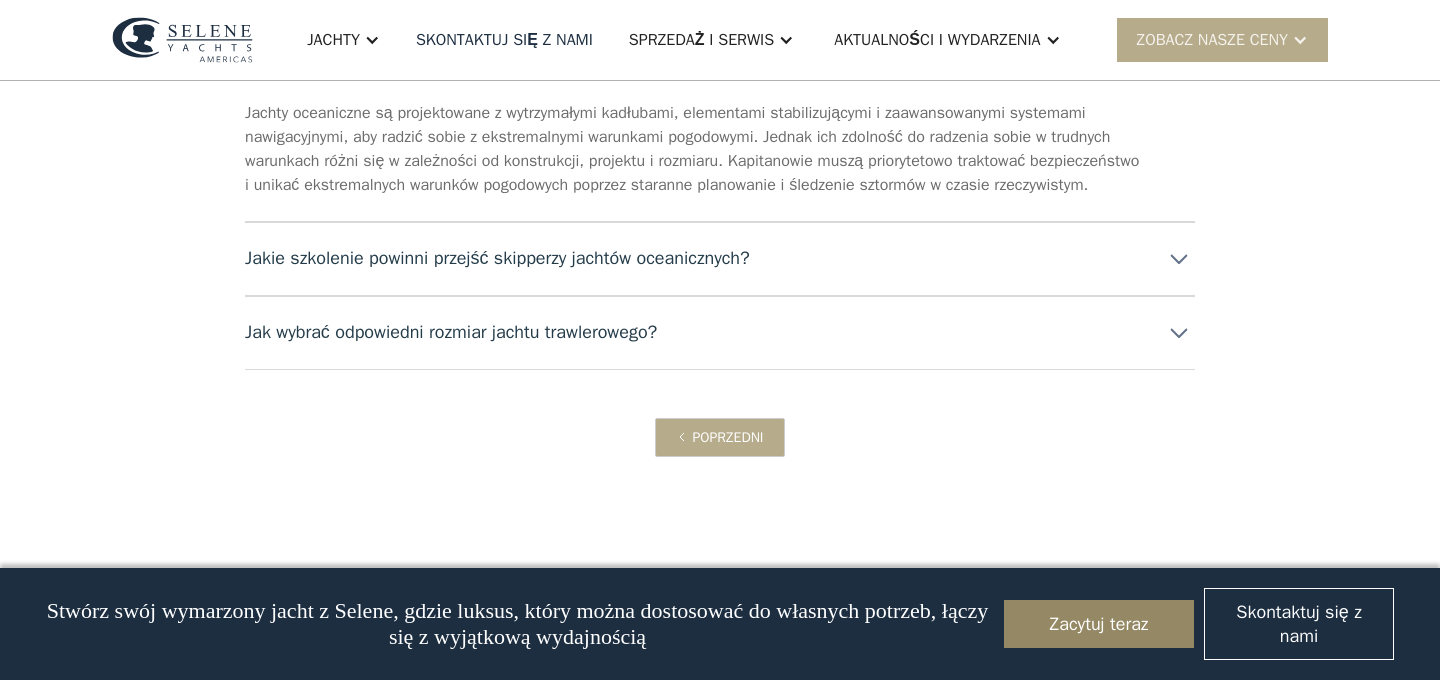 scroll, scrollTop: 2297, scrollLeft: 0, axis: vertical 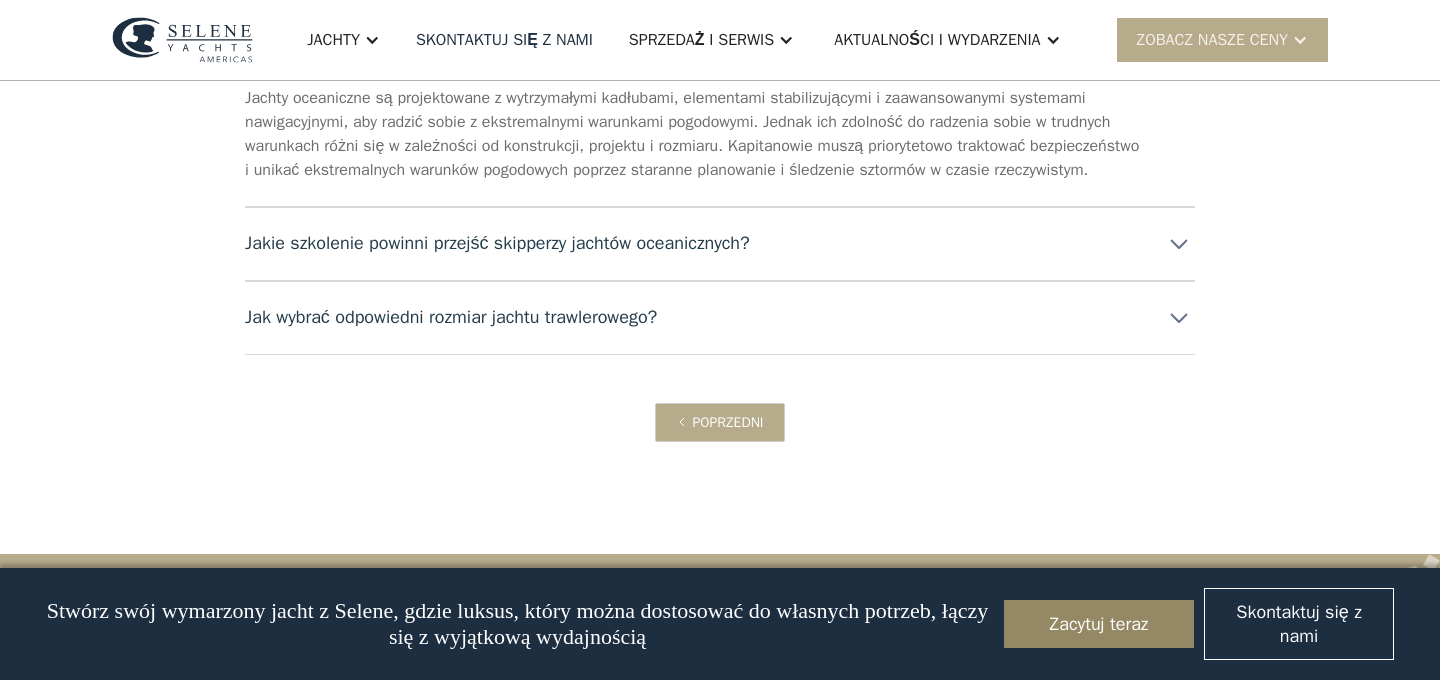 click on "Jakie szkolenie powinni przejść skipperzy jachtów oceanicznych?" at bounding box center [720, 243] 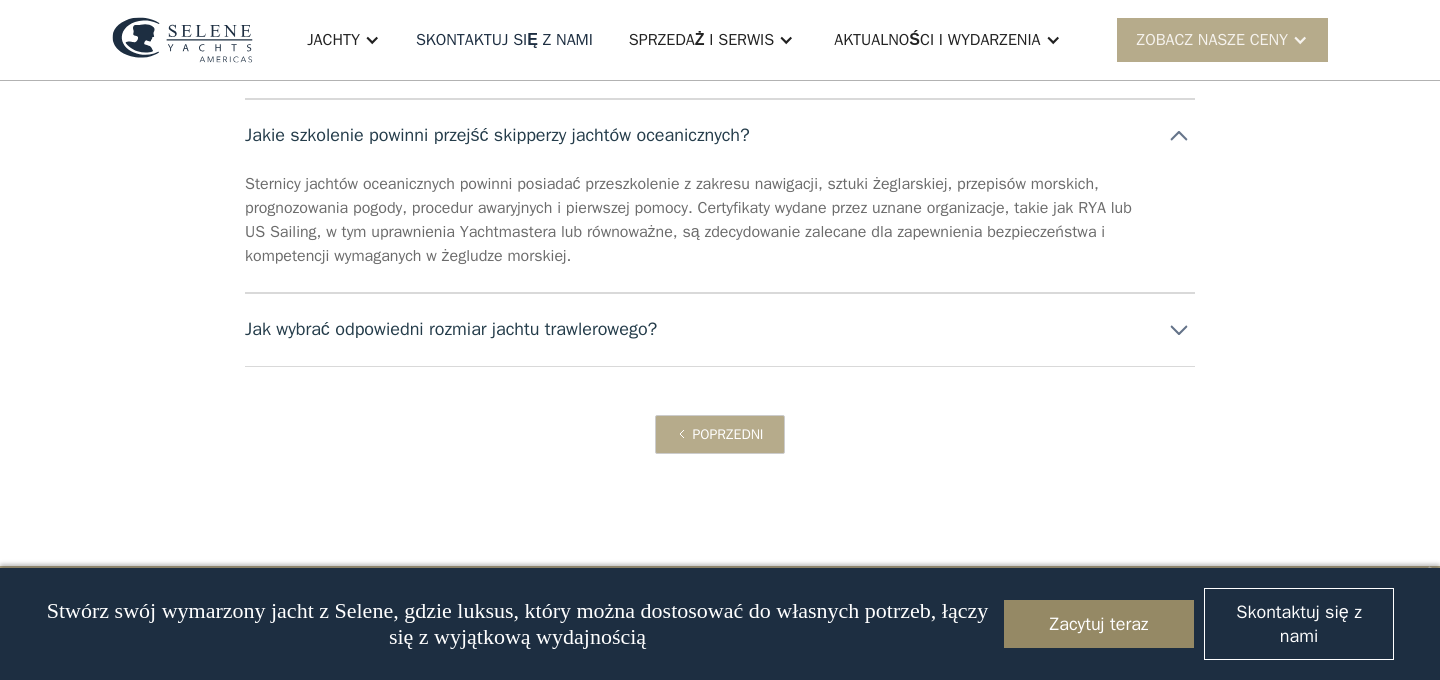 scroll, scrollTop: 2407, scrollLeft: 0, axis: vertical 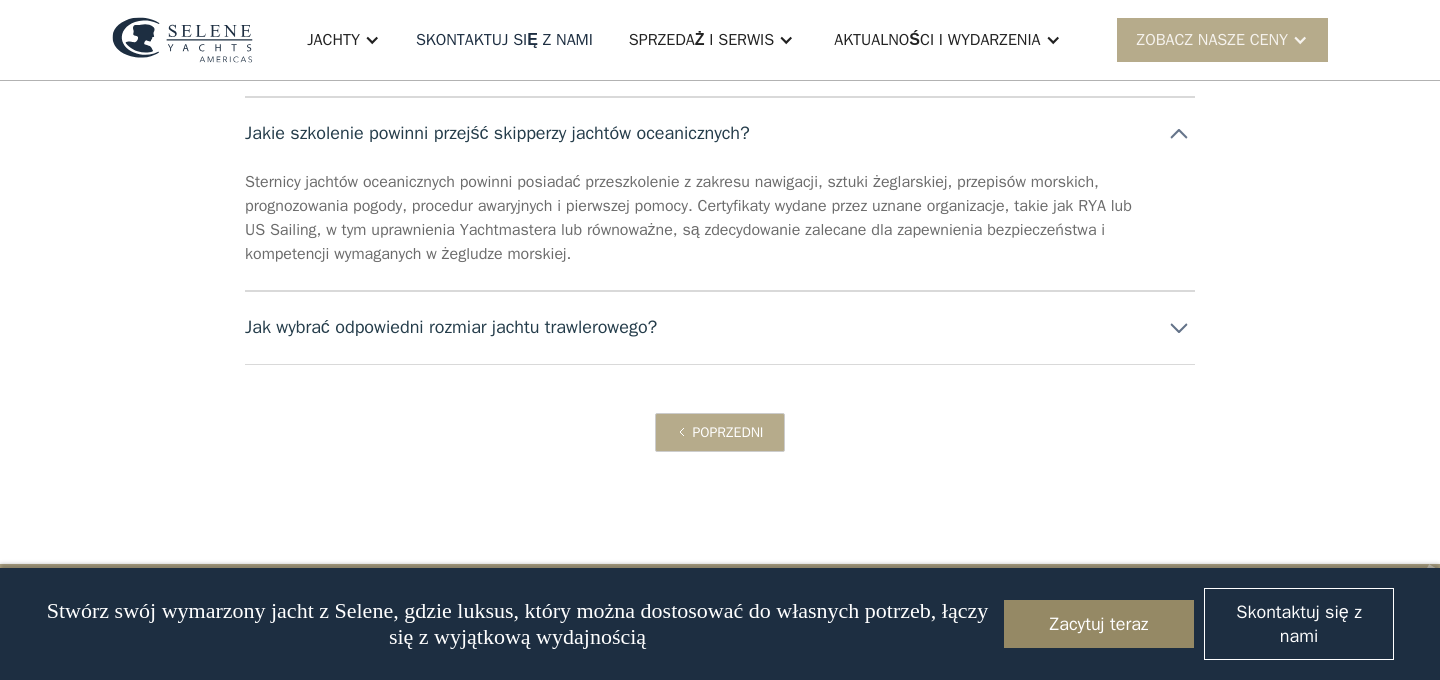 click on "Jak wybrać odpowiedni rozmiar jachtu trawlerowego?" at bounding box center (720, 327) 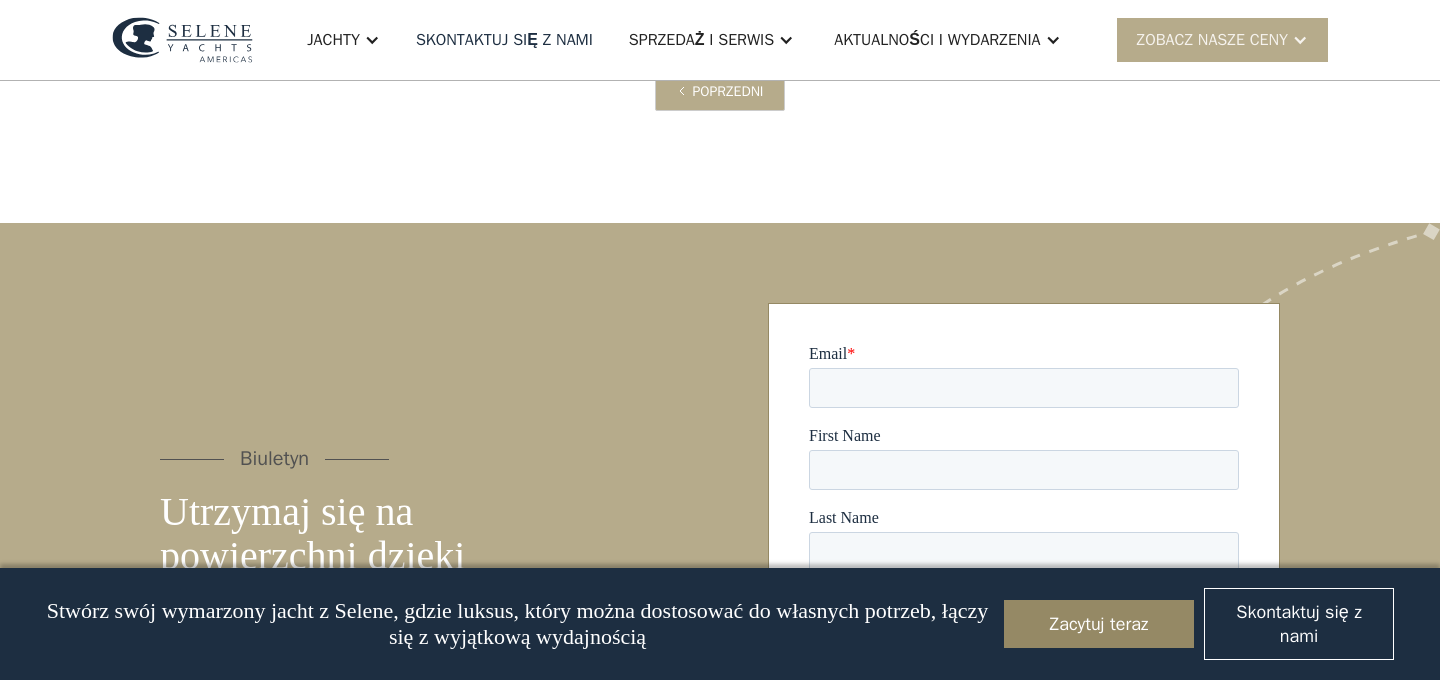 scroll, scrollTop: 2848, scrollLeft: 0, axis: vertical 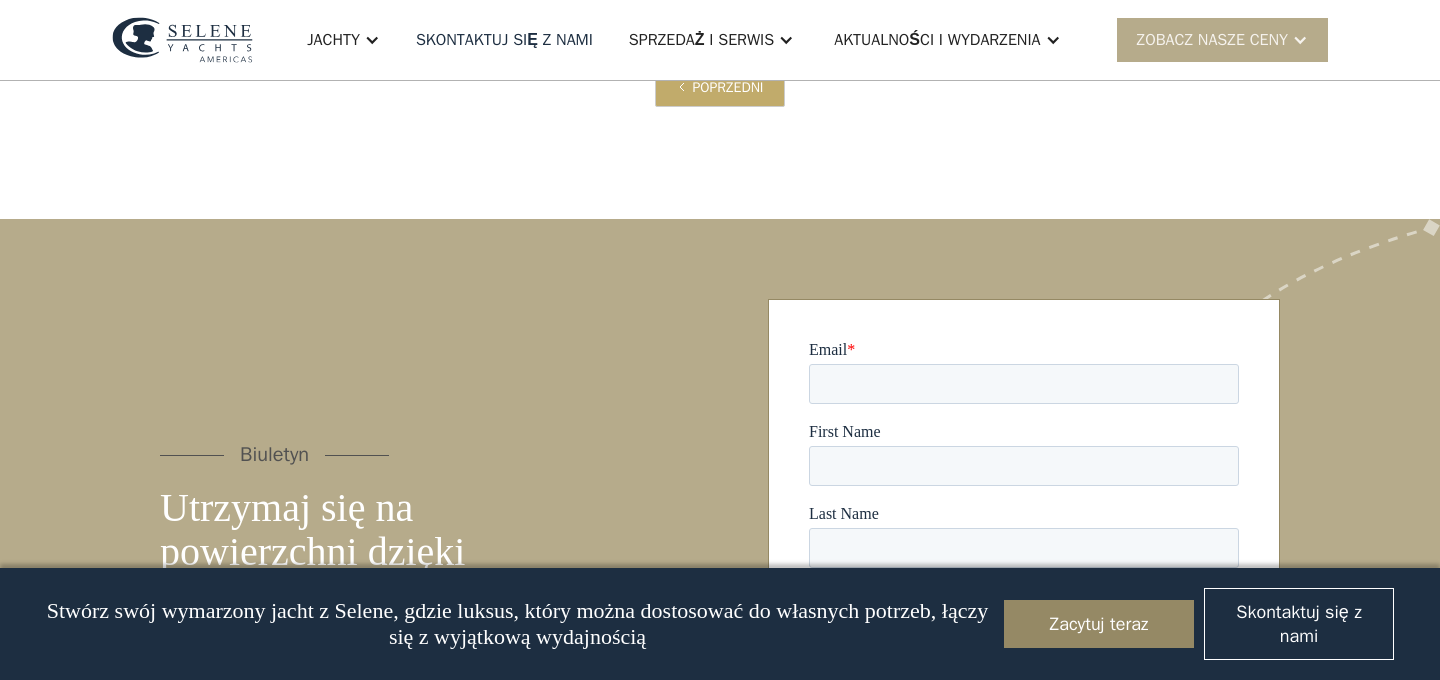 click on "Poprzedni" at bounding box center [727, 87] 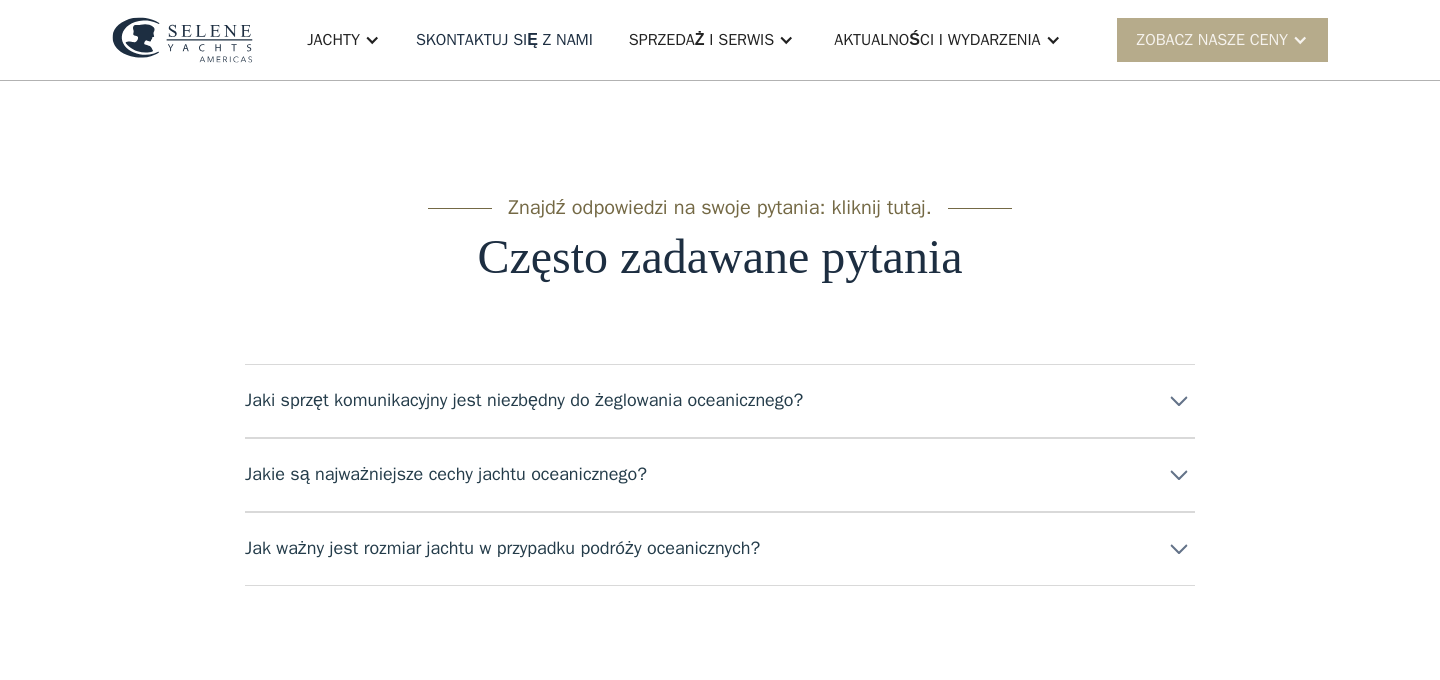 scroll, scrollTop: 0, scrollLeft: 0, axis: both 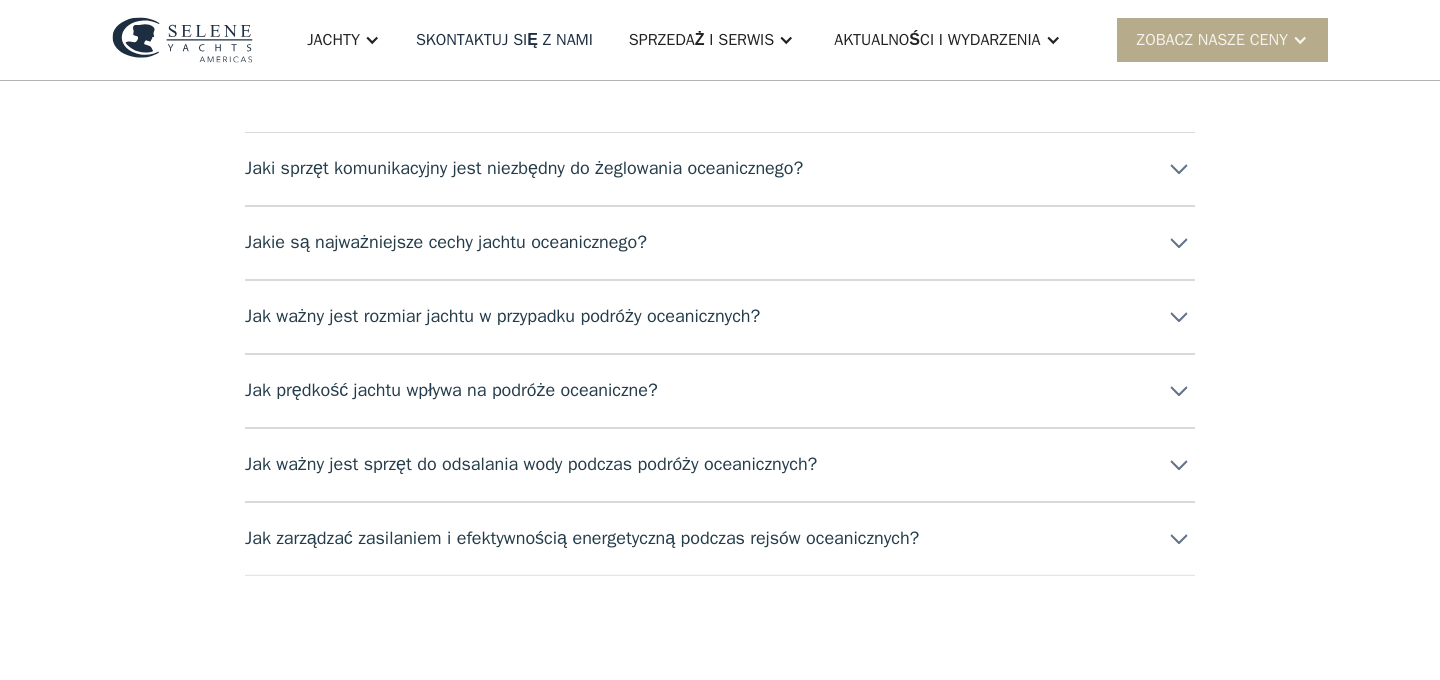 click on "Jak ważny jest rozmiar jachtu w przypadku podróży oceanicznych?" at bounding box center [502, 316] 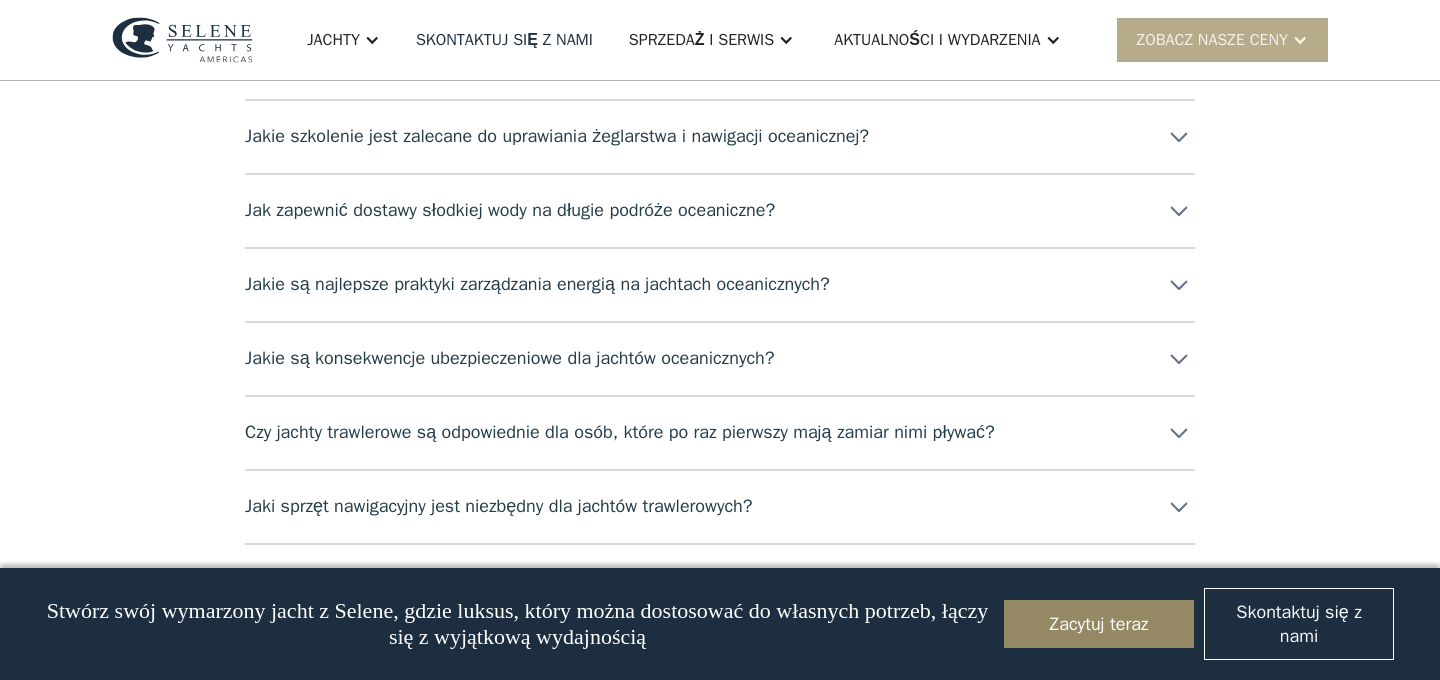 scroll, scrollTop: 1080, scrollLeft: 0, axis: vertical 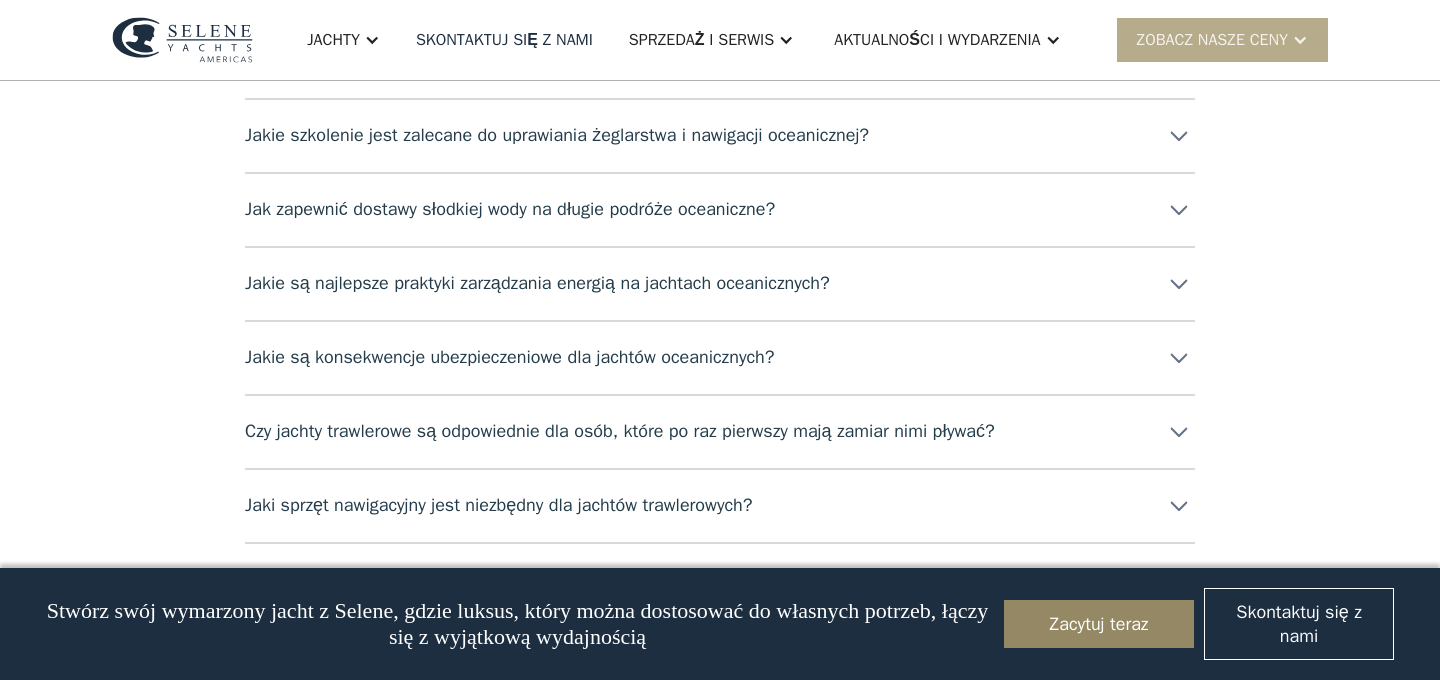 click on "Czy jachty trawlerowe są odpowiednie dla osób, które po raz pierwszy mają zamiar nimi pływać?" at bounding box center [620, 431] 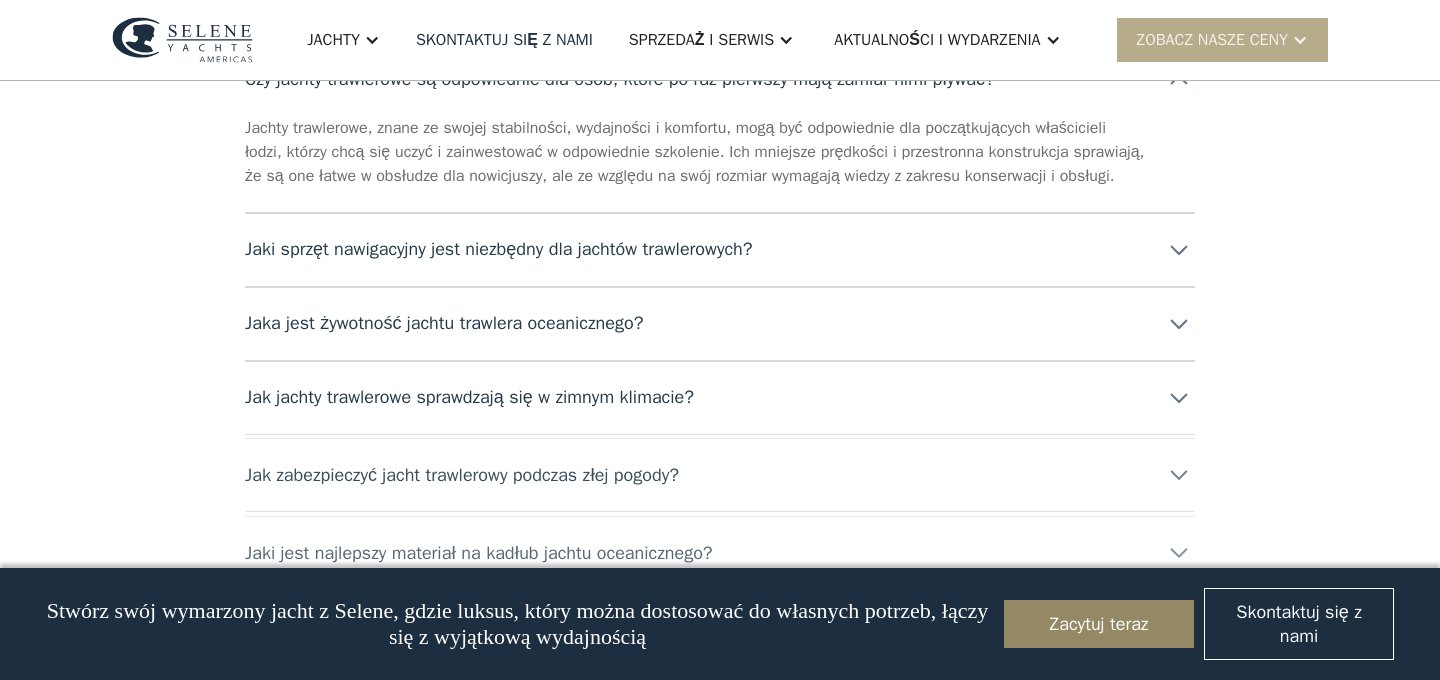 scroll, scrollTop: 1438, scrollLeft: 0, axis: vertical 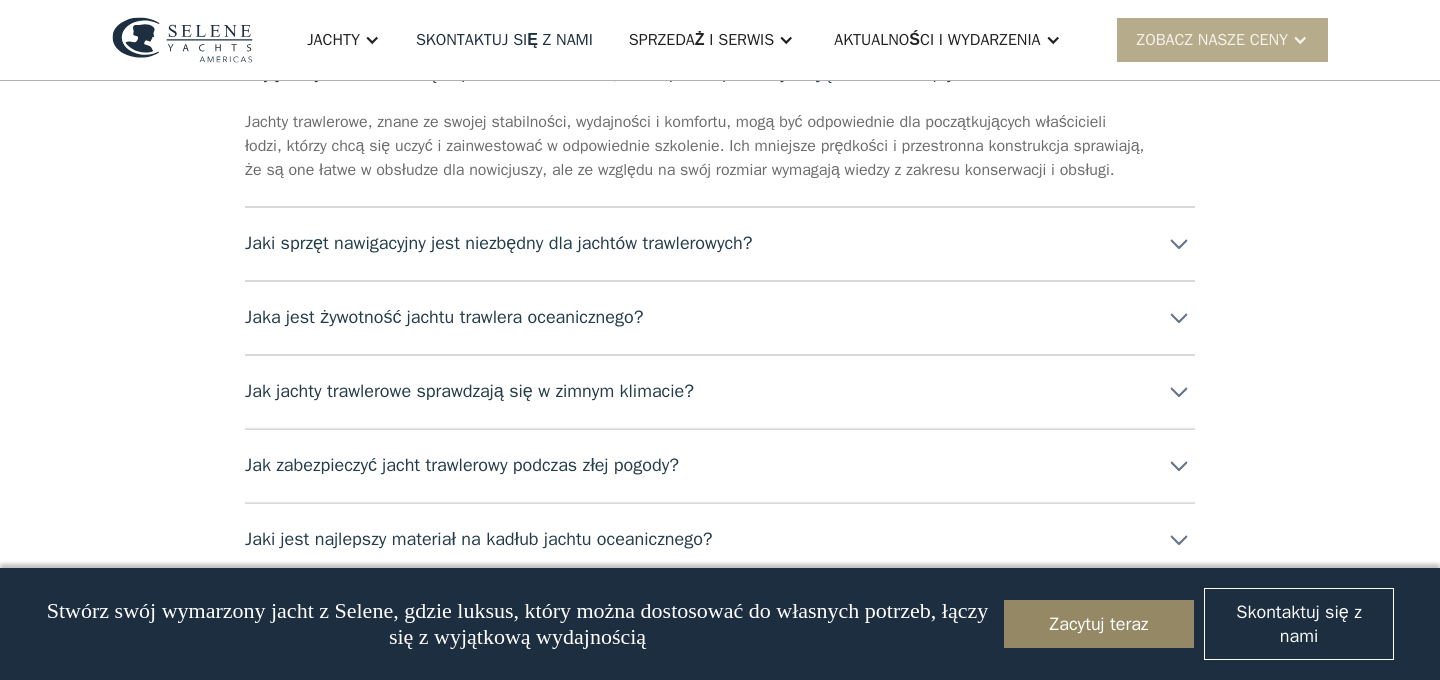 click on "Jaka jest żywotność jachtu trawlera oceanicznego?" at bounding box center [444, 317] 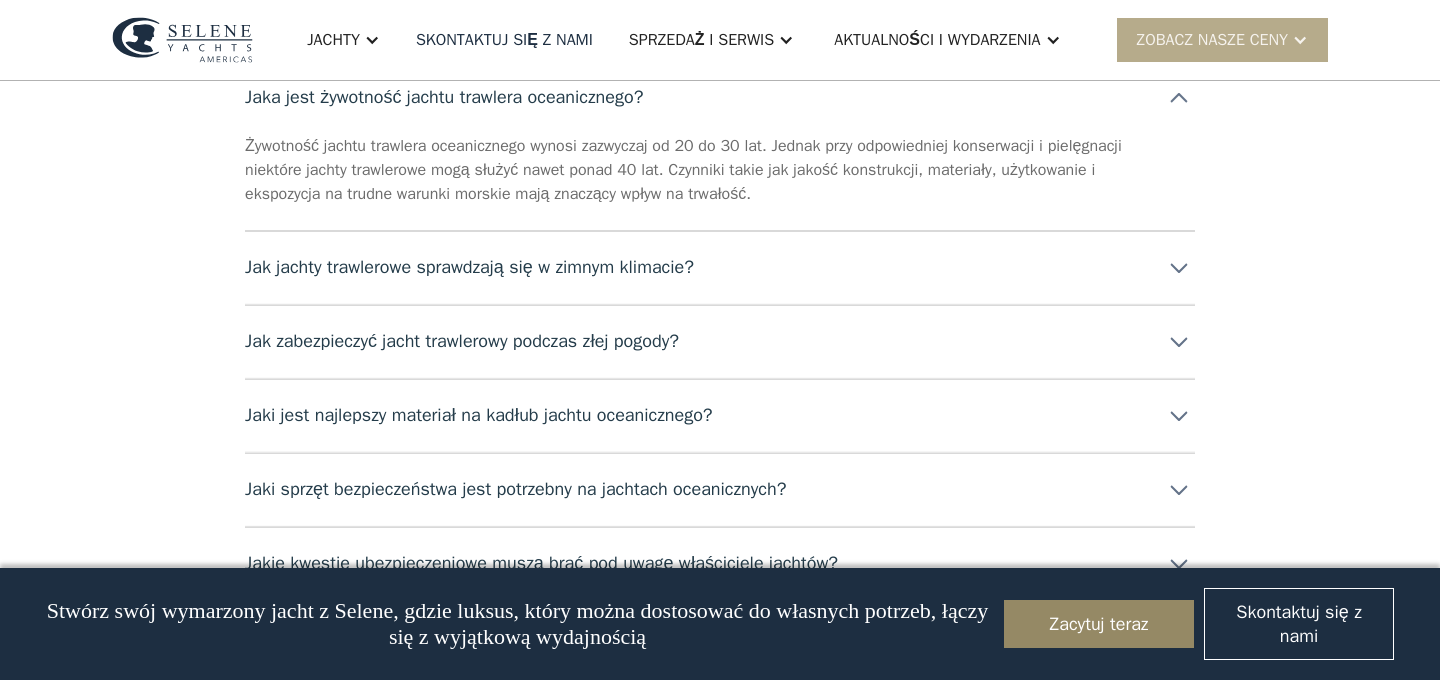 scroll, scrollTop: 1671, scrollLeft: 0, axis: vertical 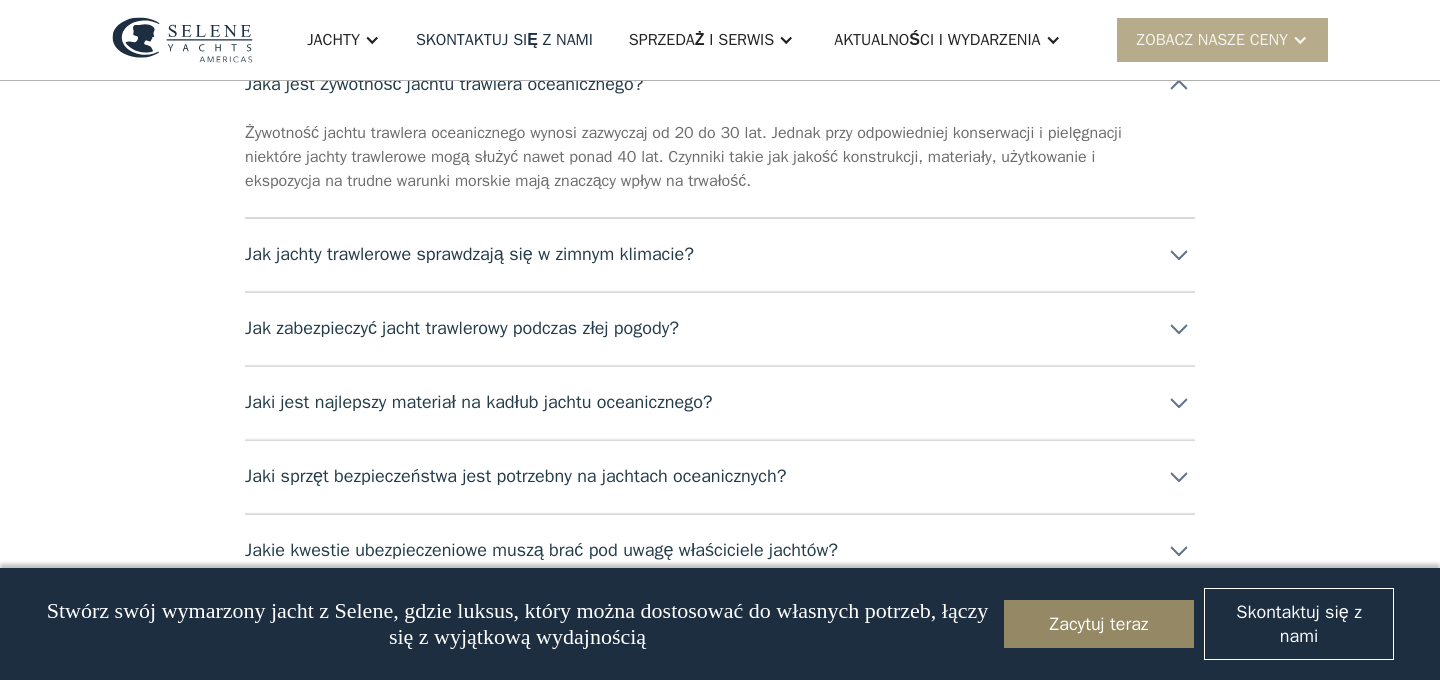click on "Jaki jest najlepszy materiał na kadłub jachtu oceanicznego?" at bounding box center (720, 402) 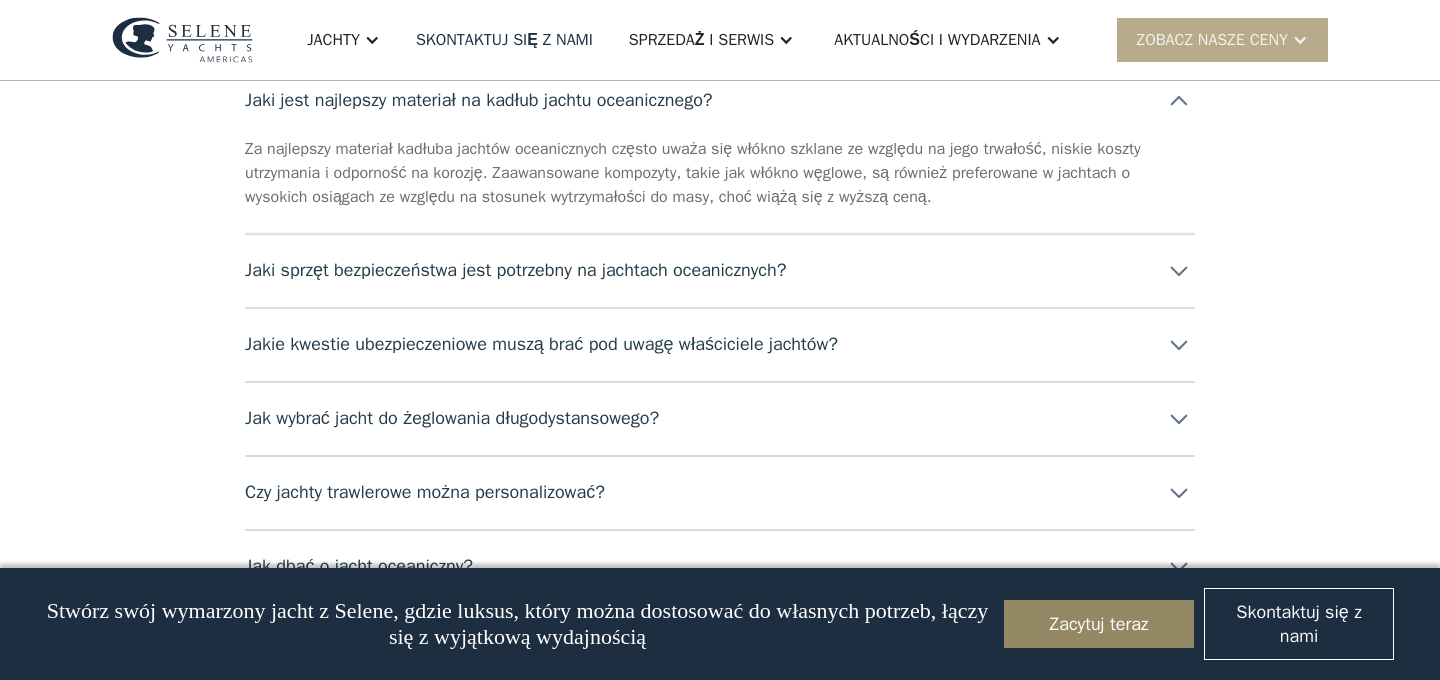 scroll, scrollTop: 1999, scrollLeft: 0, axis: vertical 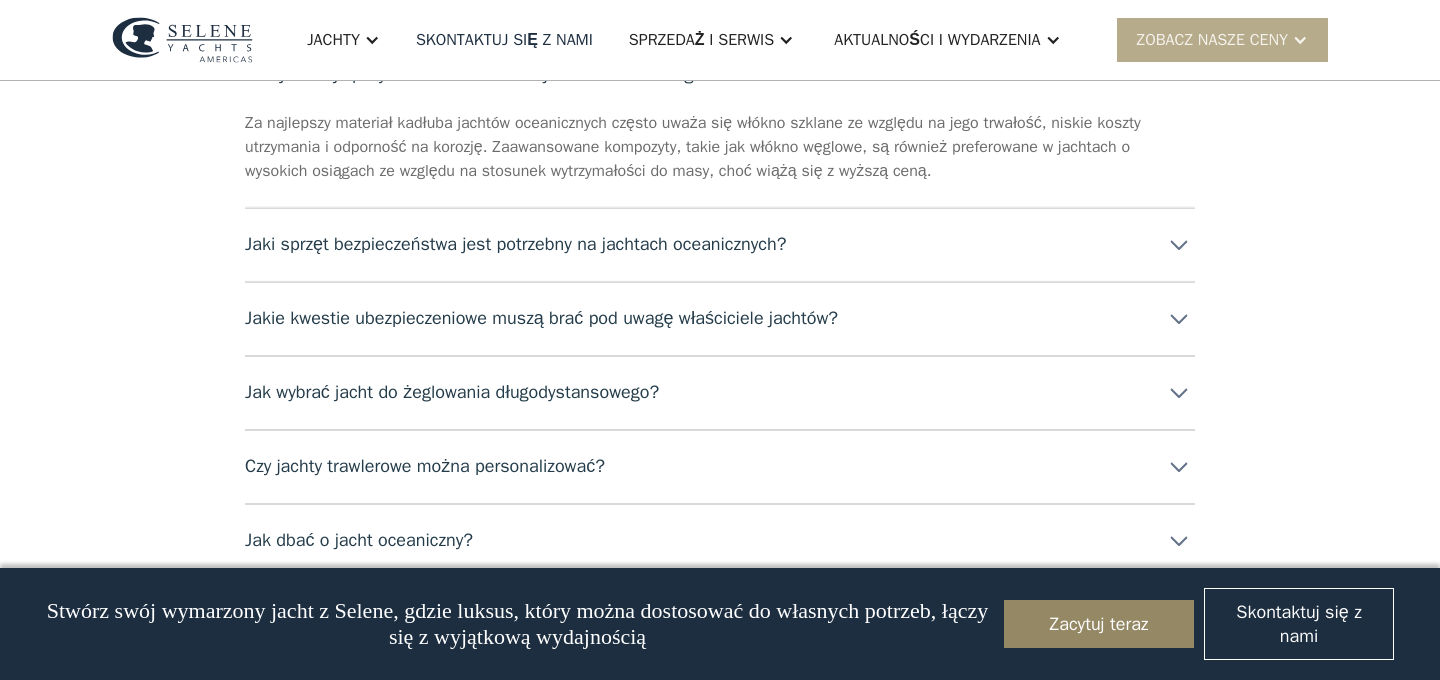 click on "Jak wybrać jacht do żeglowania długodystansowego?" at bounding box center [452, 392] 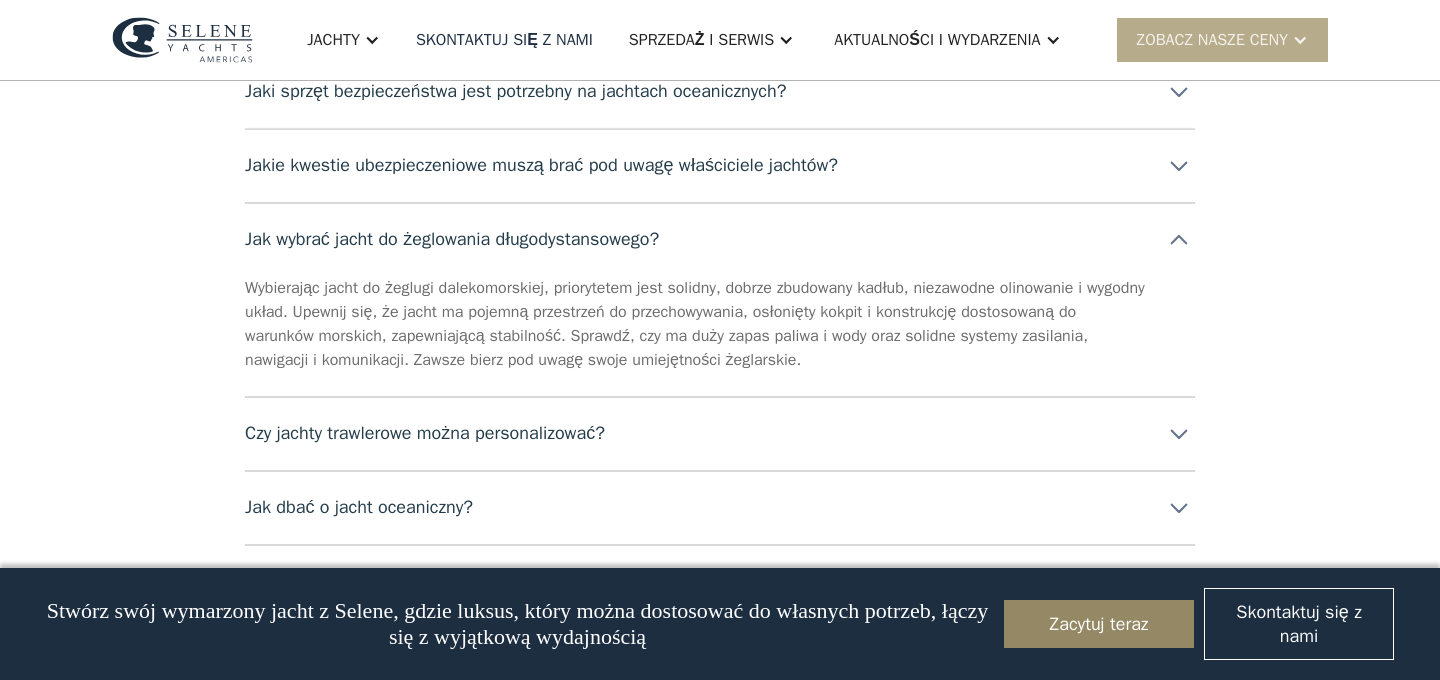 scroll, scrollTop: 2155, scrollLeft: 0, axis: vertical 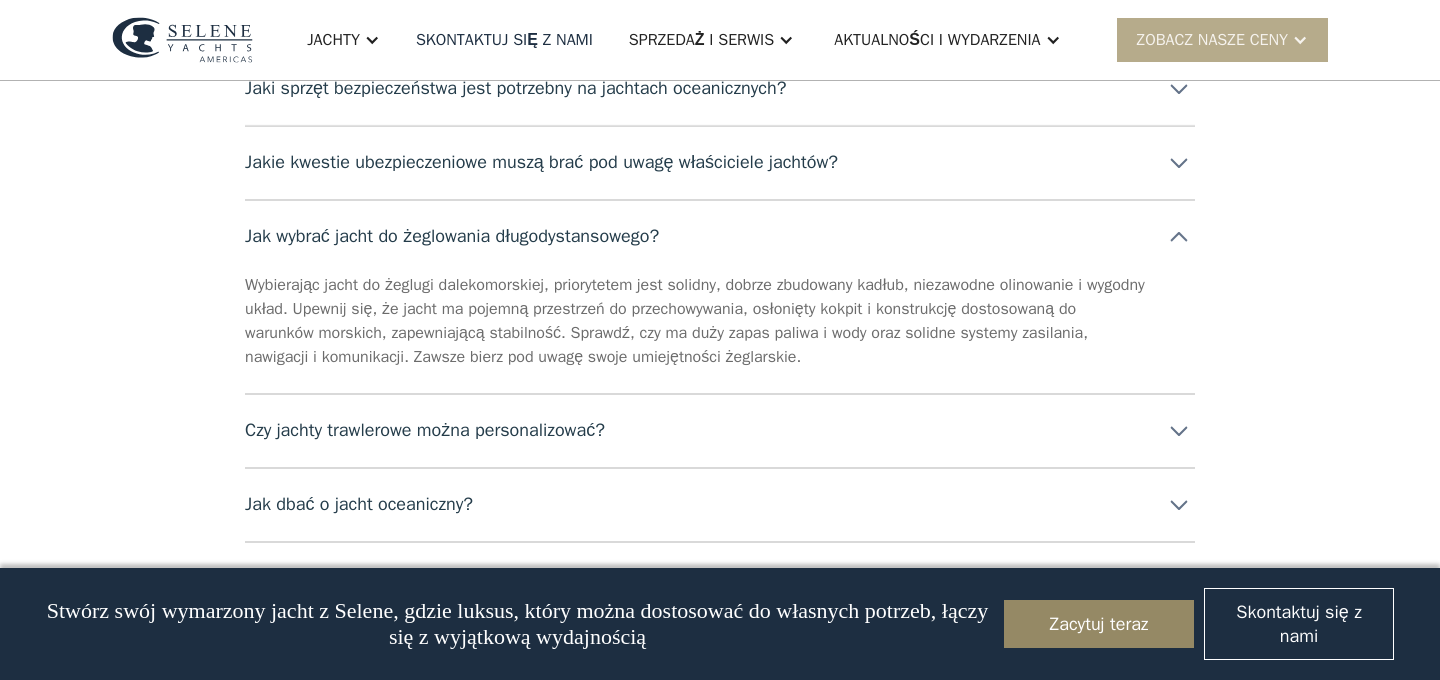click on "Czy jachty trawlerowe można personalizować?" at bounding box center [720, 430] 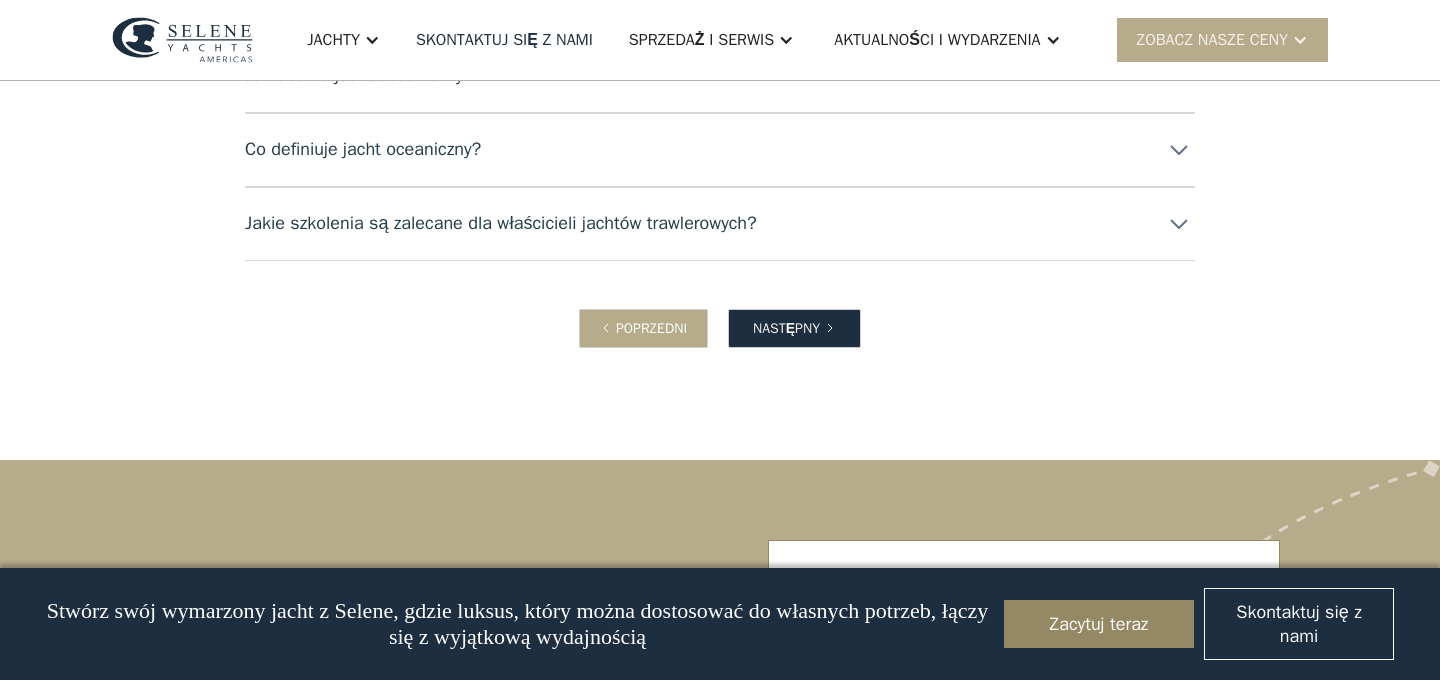scroll, scrollTop: 2706, scrollLeft: 0, axis: vertical 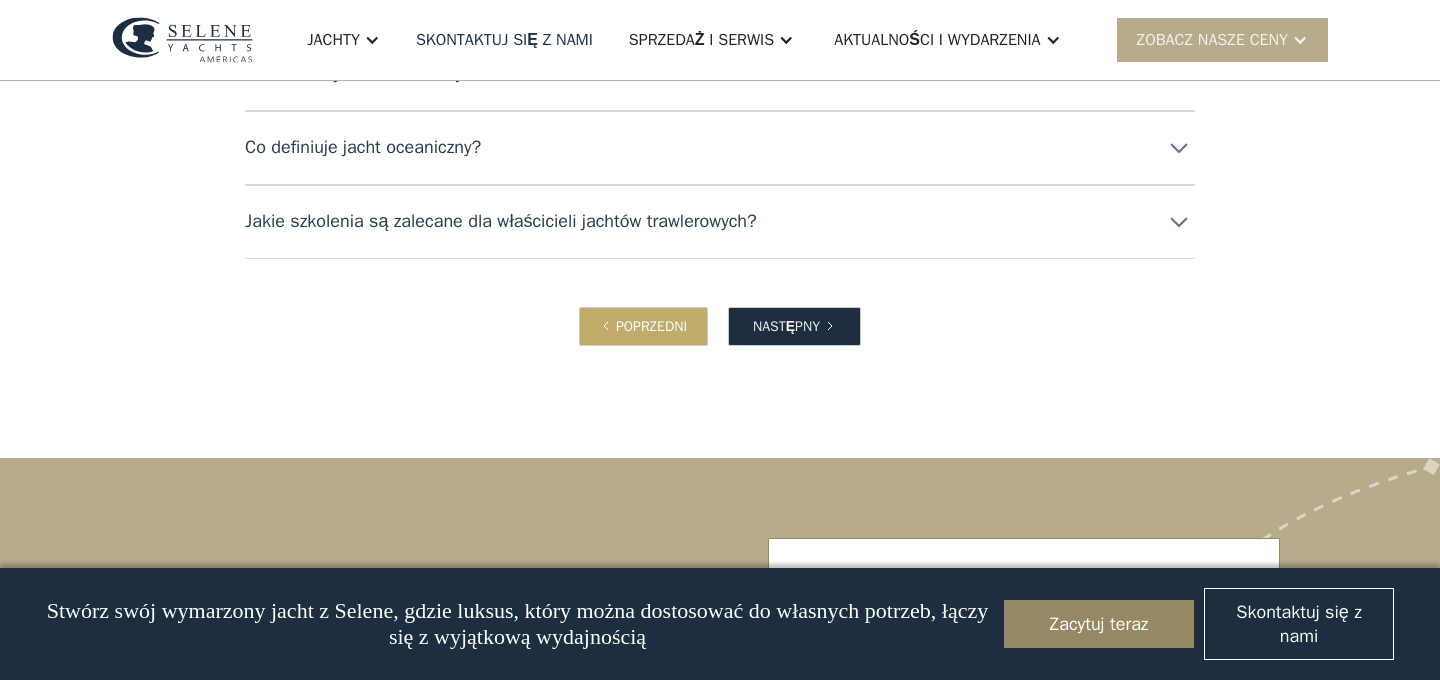 click on "Poprzedni" at bounding box center (651, 326) 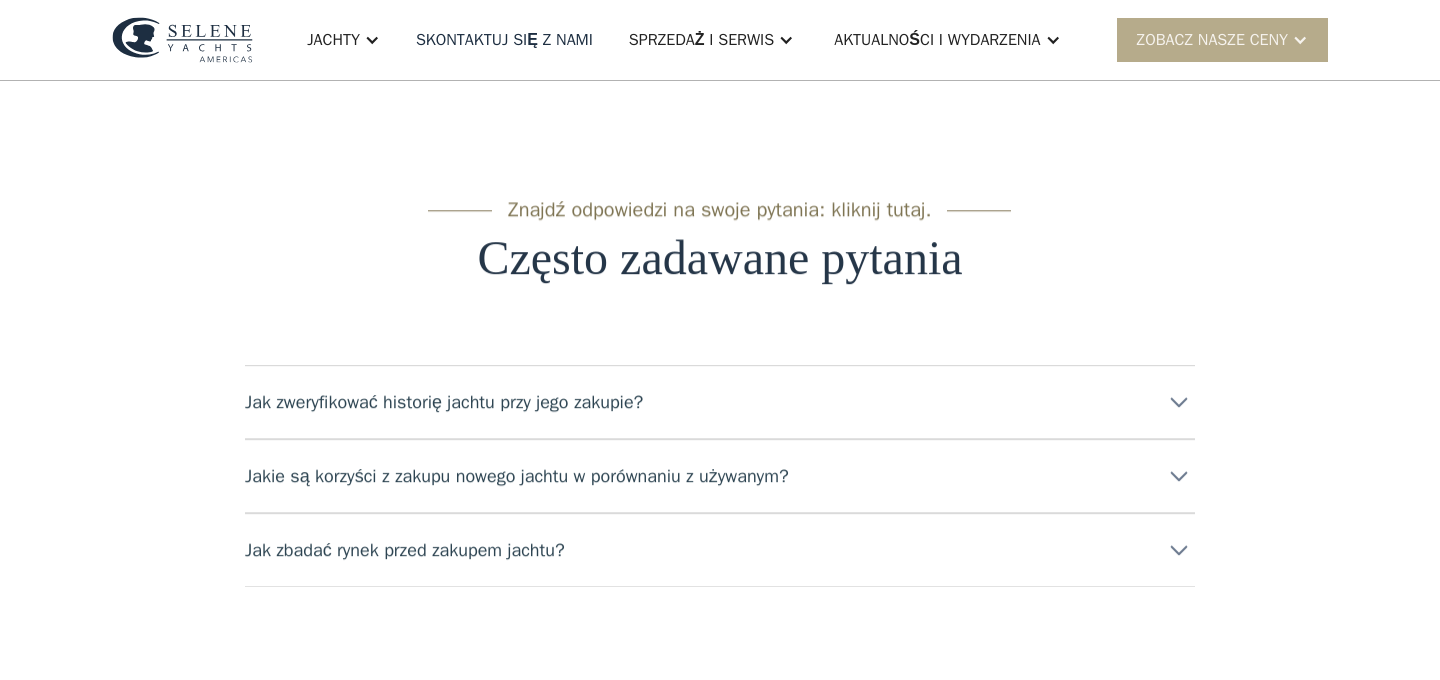 scroll, scrollTop: 0, scrollLeft: 0, axis: both 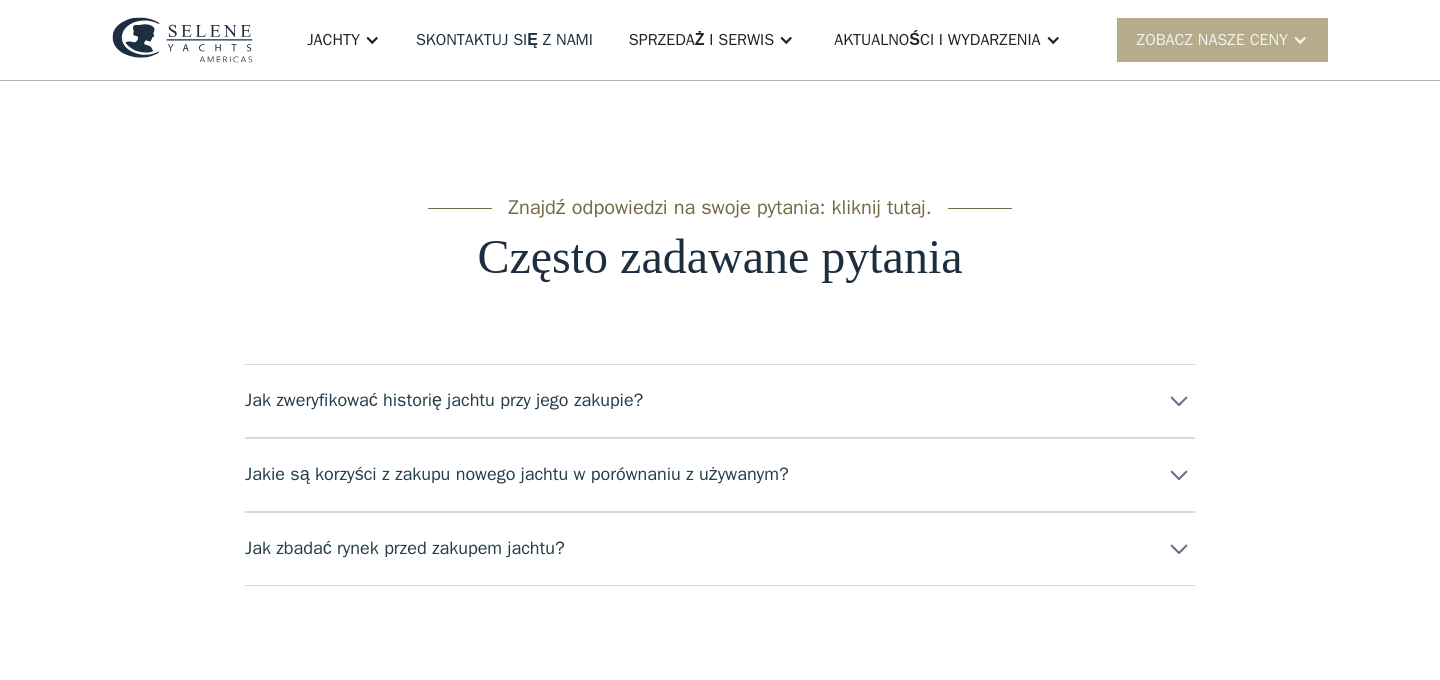 click on "Jak zweryfikować historię jachtu przy jego zakupie?" at bounding box center (444, 400) 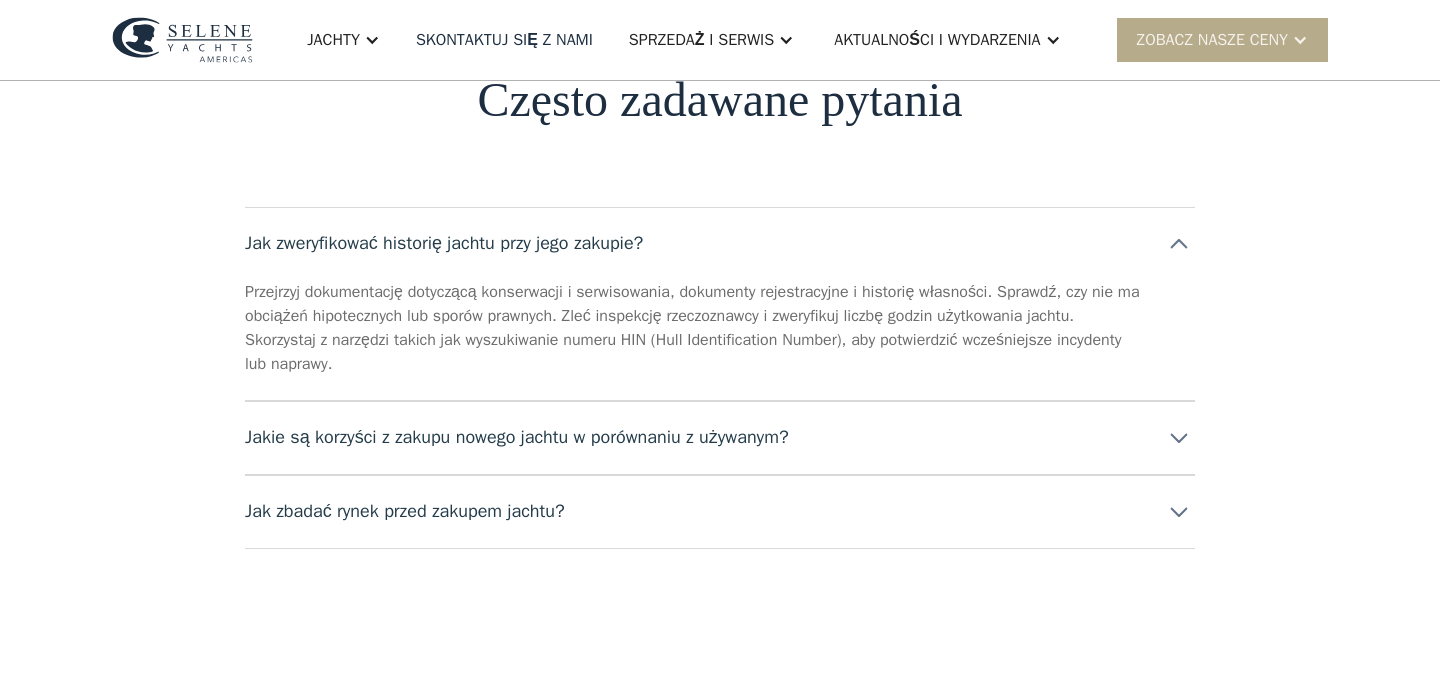 scroll, scrollTop: 166, scrollLeft: 0, axis: vertical 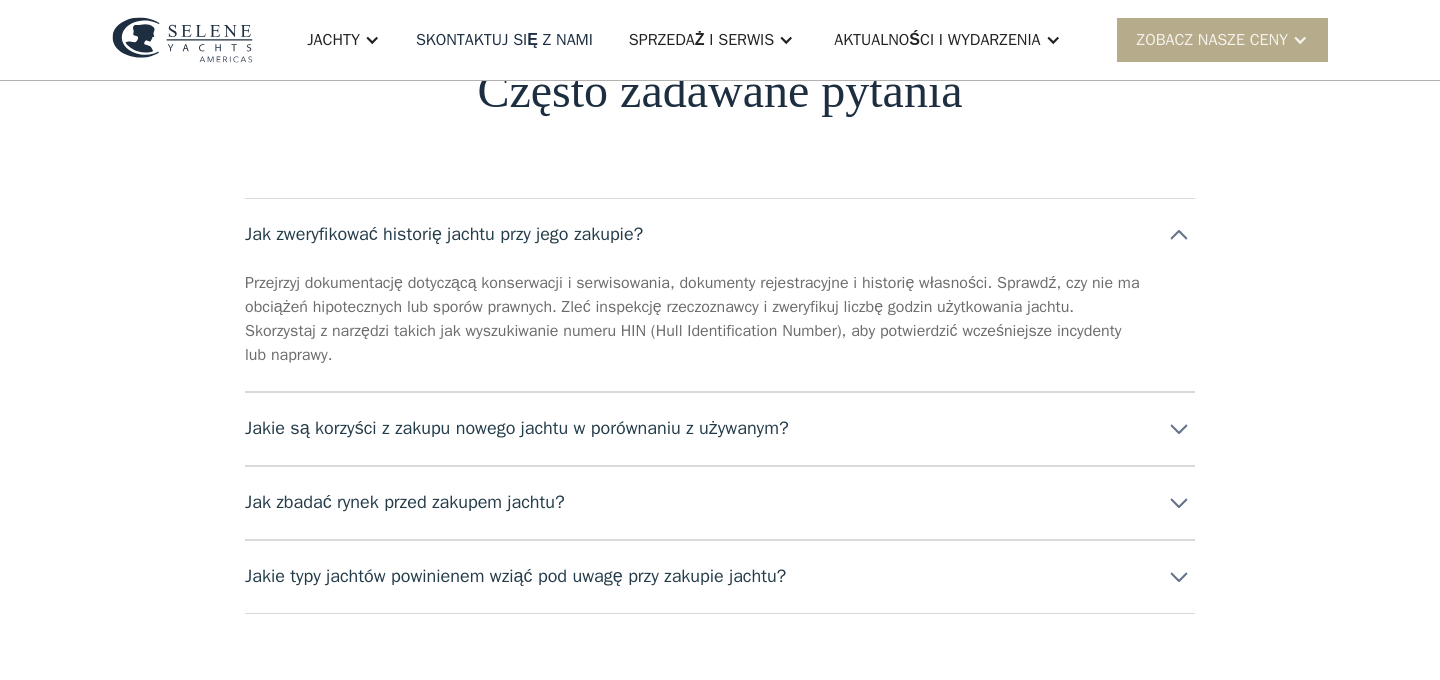 click on "Jakie są korzyści z zakupu nowego jachtu w porównaniu z używanym?" at bounding box center [517, 428] 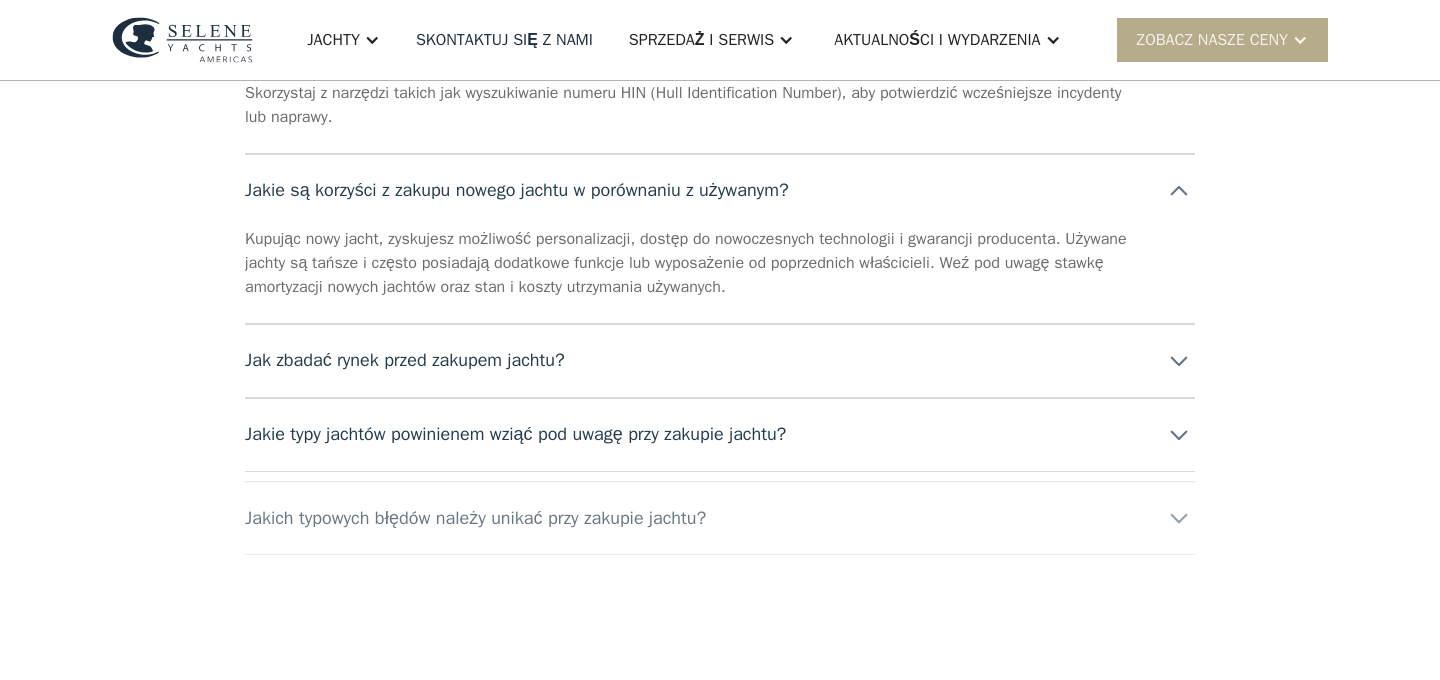 scroll, scrollTop: 411, scrollLeft: 0, axis: vertical 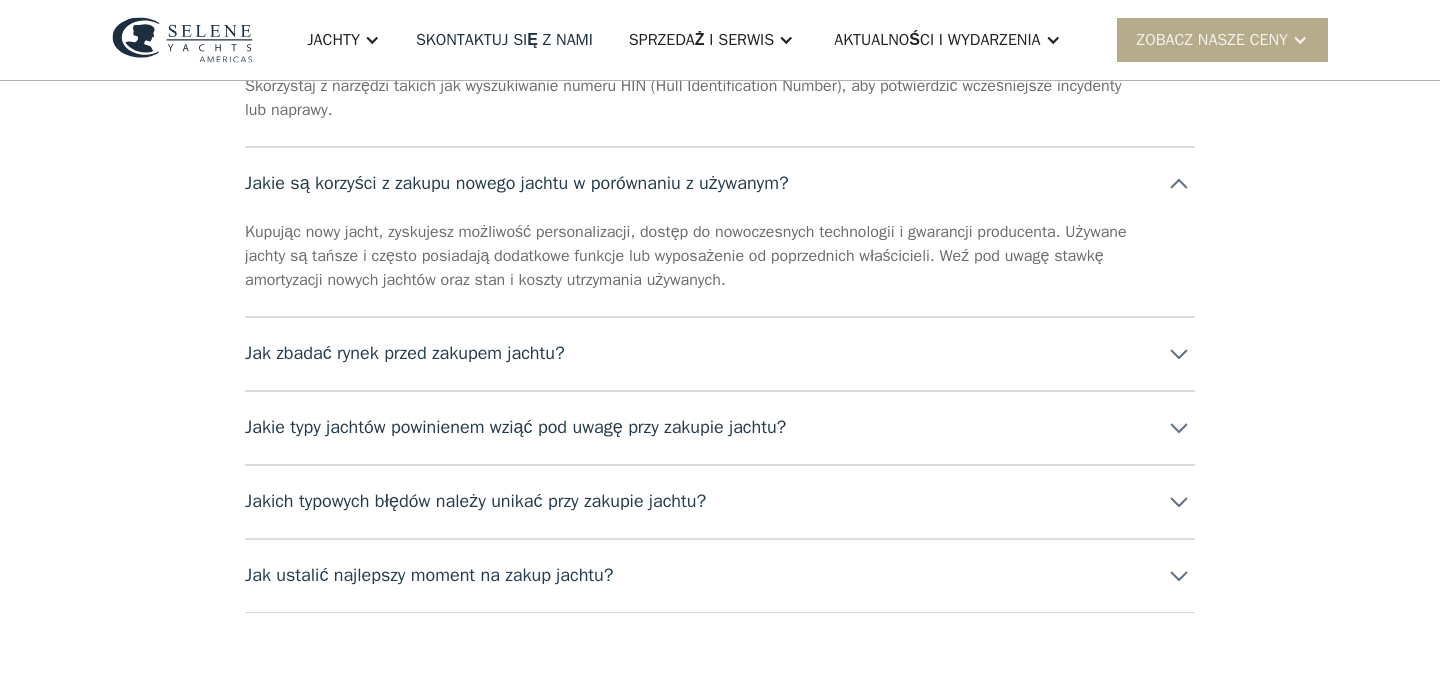 click on "Jak zbadać rynek przed zakupem jachtu?" at bounding box center (720, 353) 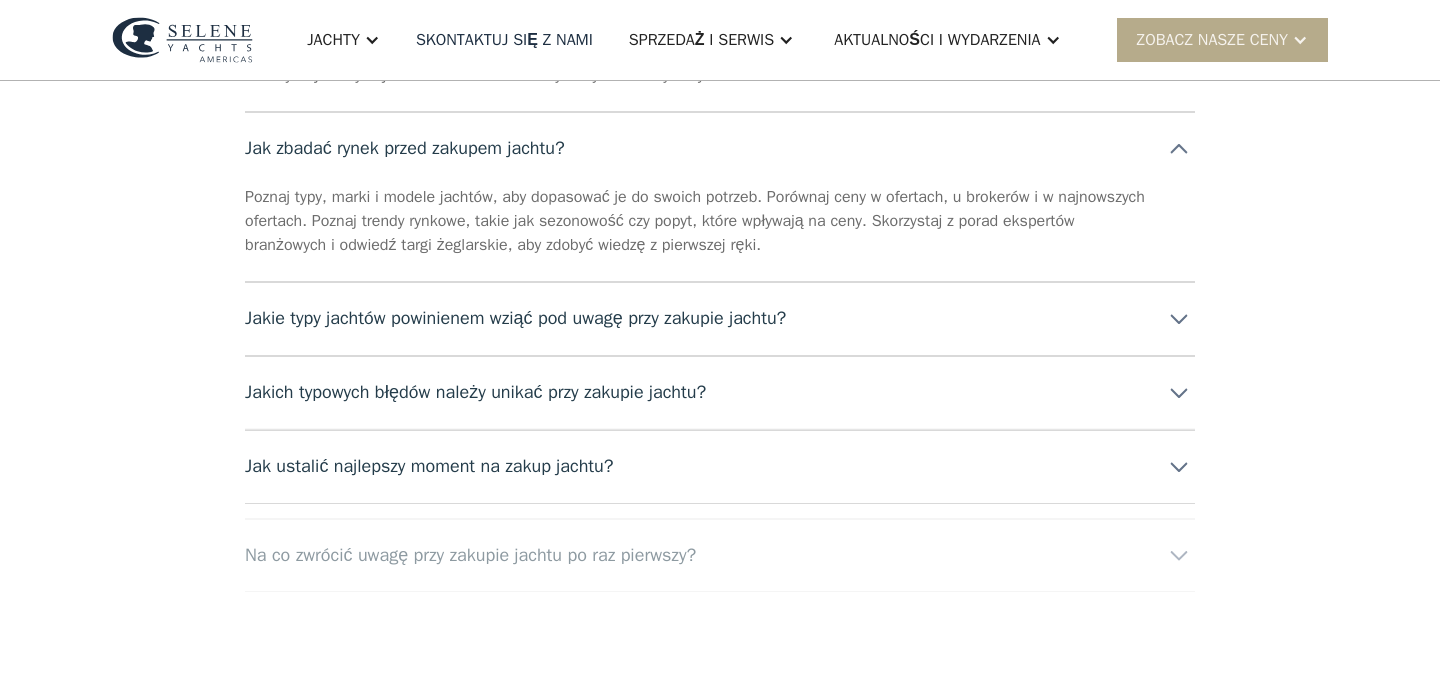 scroll, scrollTop: 632, scrollLeft: 0, axis: vertical 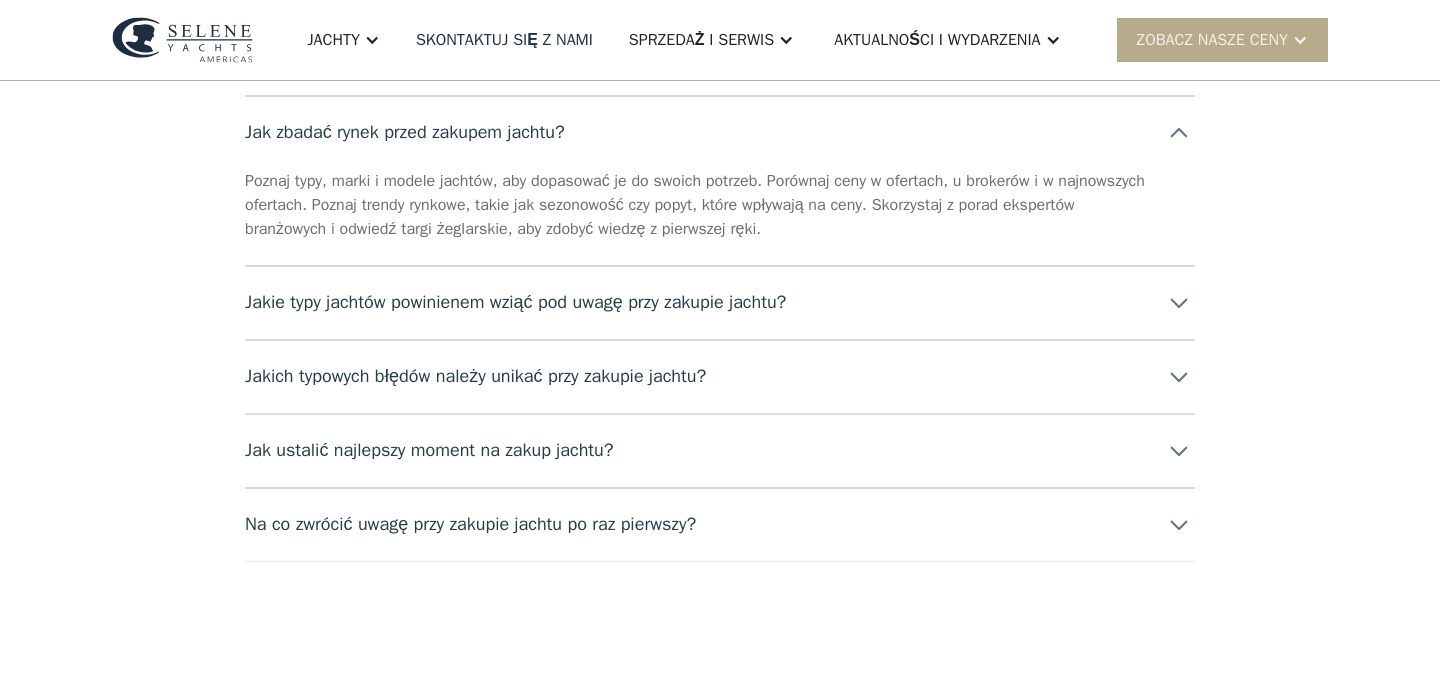 click on "Jakich typowych błędów należy unikać przy zakupie jachtu?" at bounding box center (475, 376) 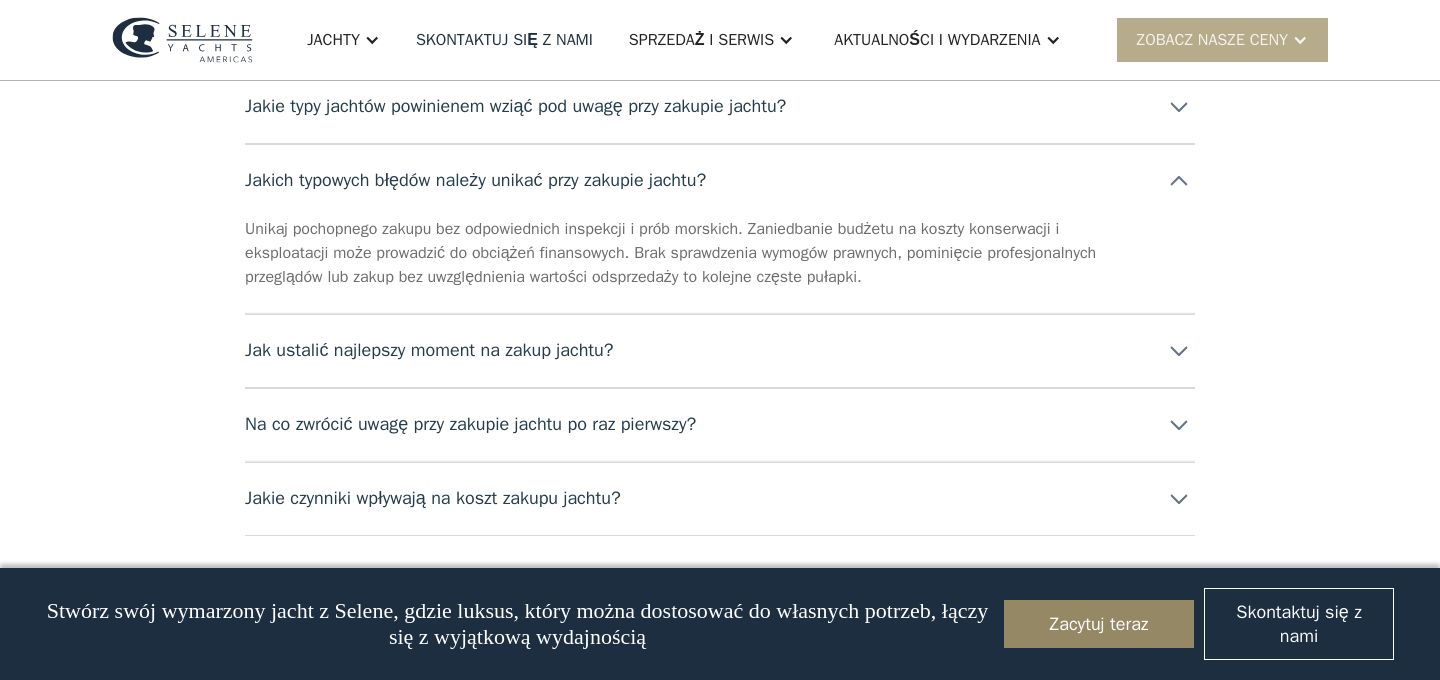 scroll, scrollTop: 846, scrollLeft: 0, axis: vertical 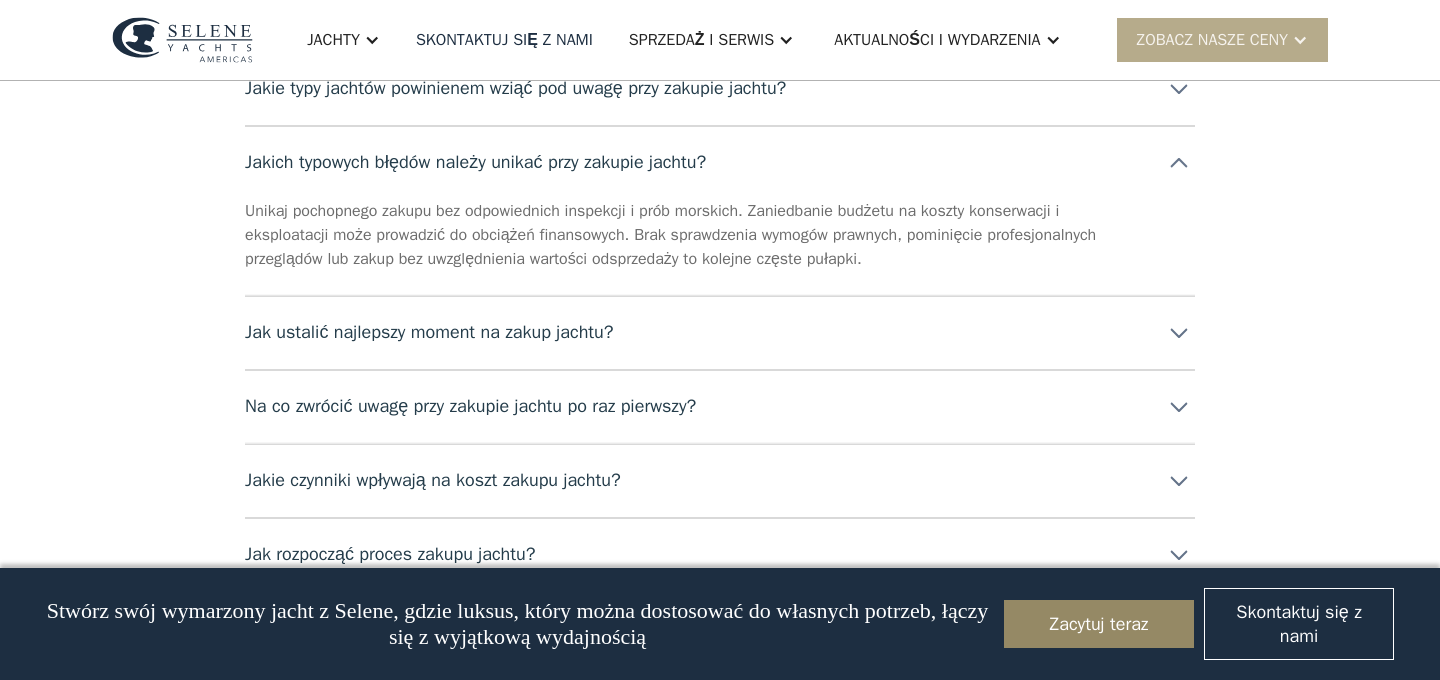 click on "Na co zwrócić uwagę przy zakupie jachtu po raz pierwszy?" at bounding box center (470, 406) 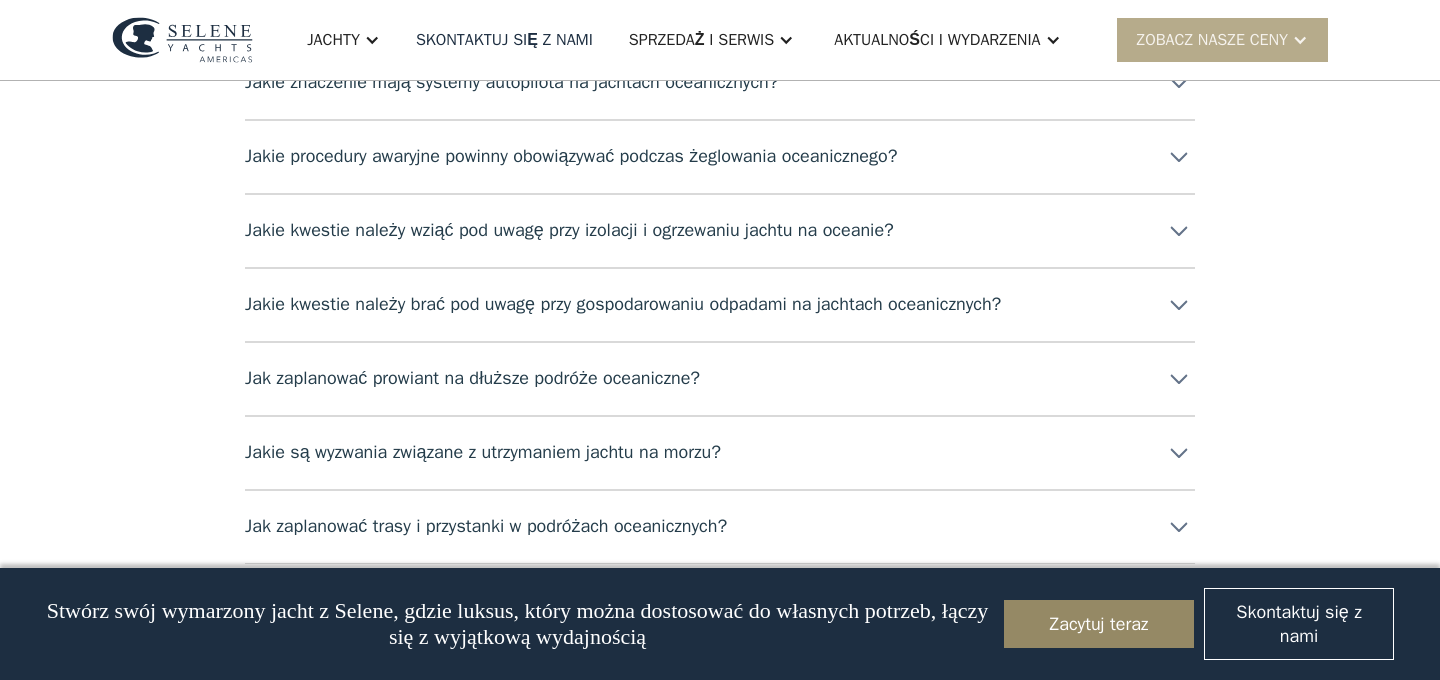 scroll, scrollTop: 2152, scrollLeft: 0, axis: vertical 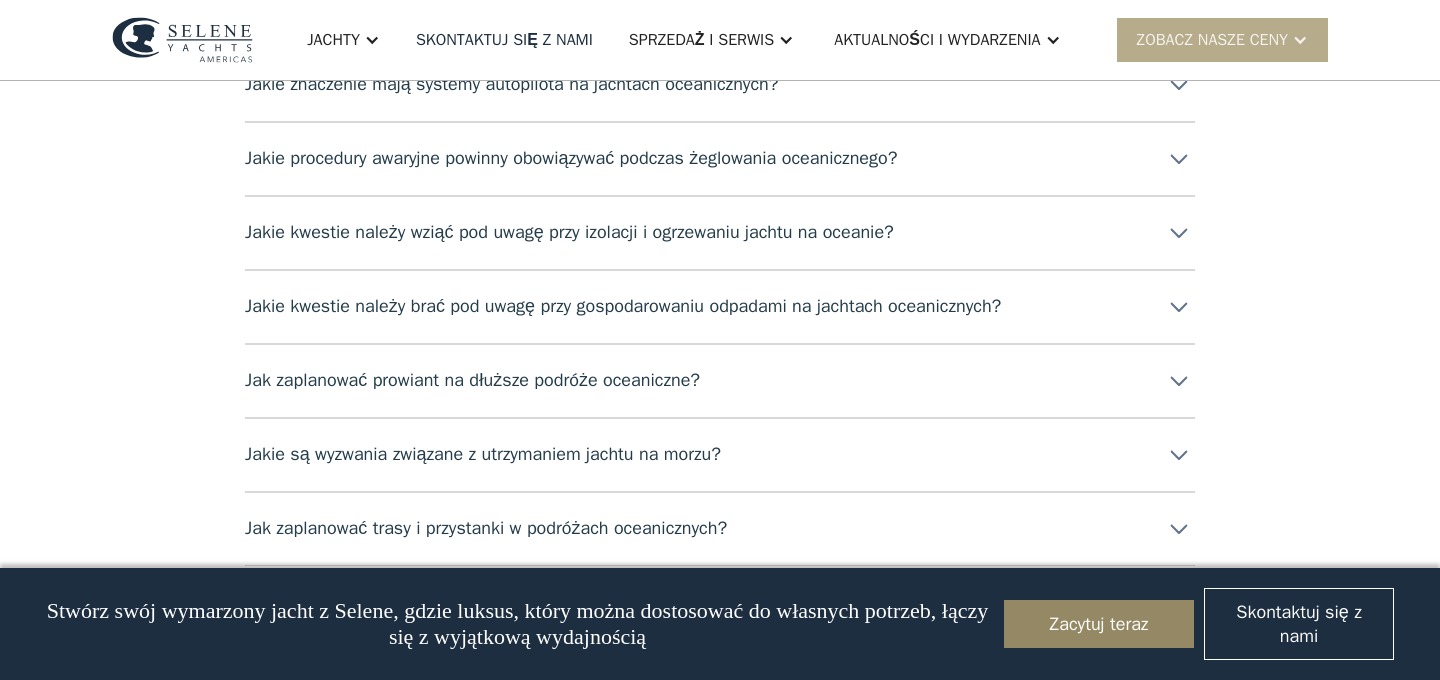 click on "Jakie kwestie należy brać pod uwagę przy gospodarowaniu odpadami na jachtach oceanicznych?" at bounding box center [623, 306] 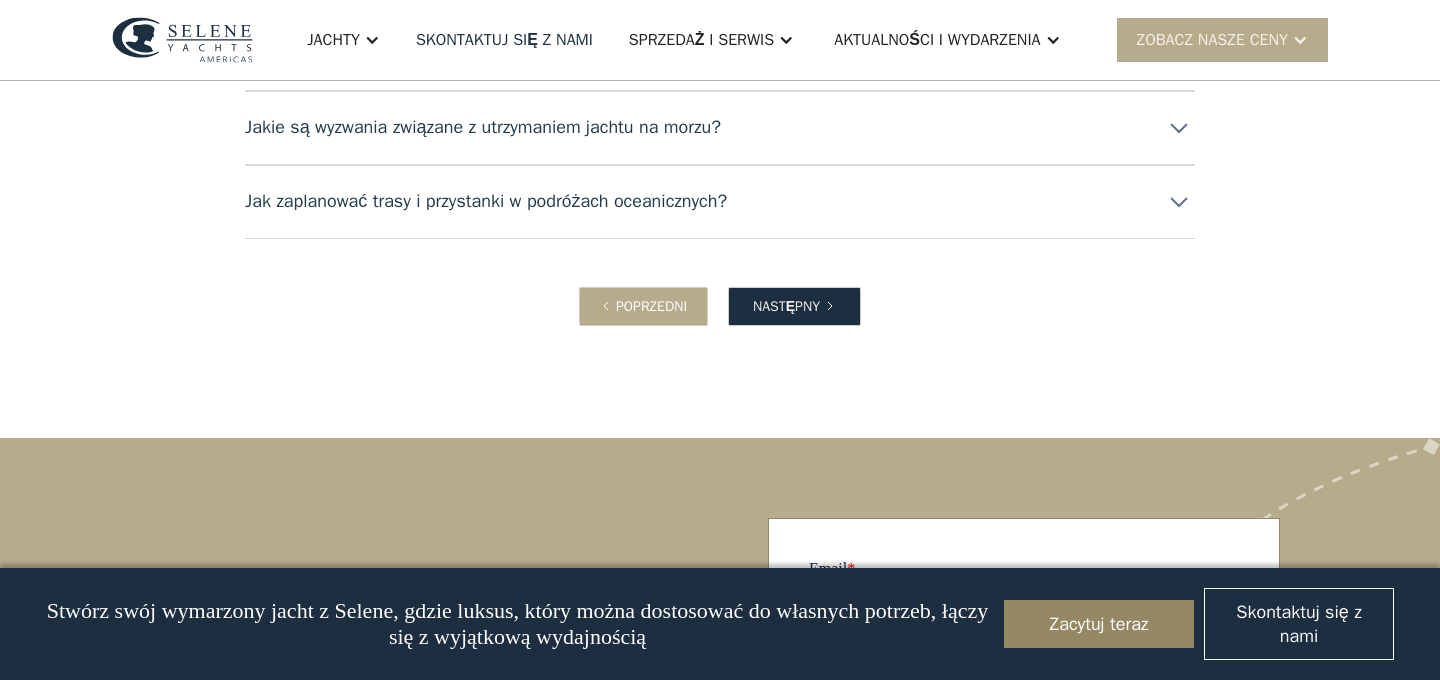 scroll, scrollTop: 2631, scrollLeft: 0, axis: vertical 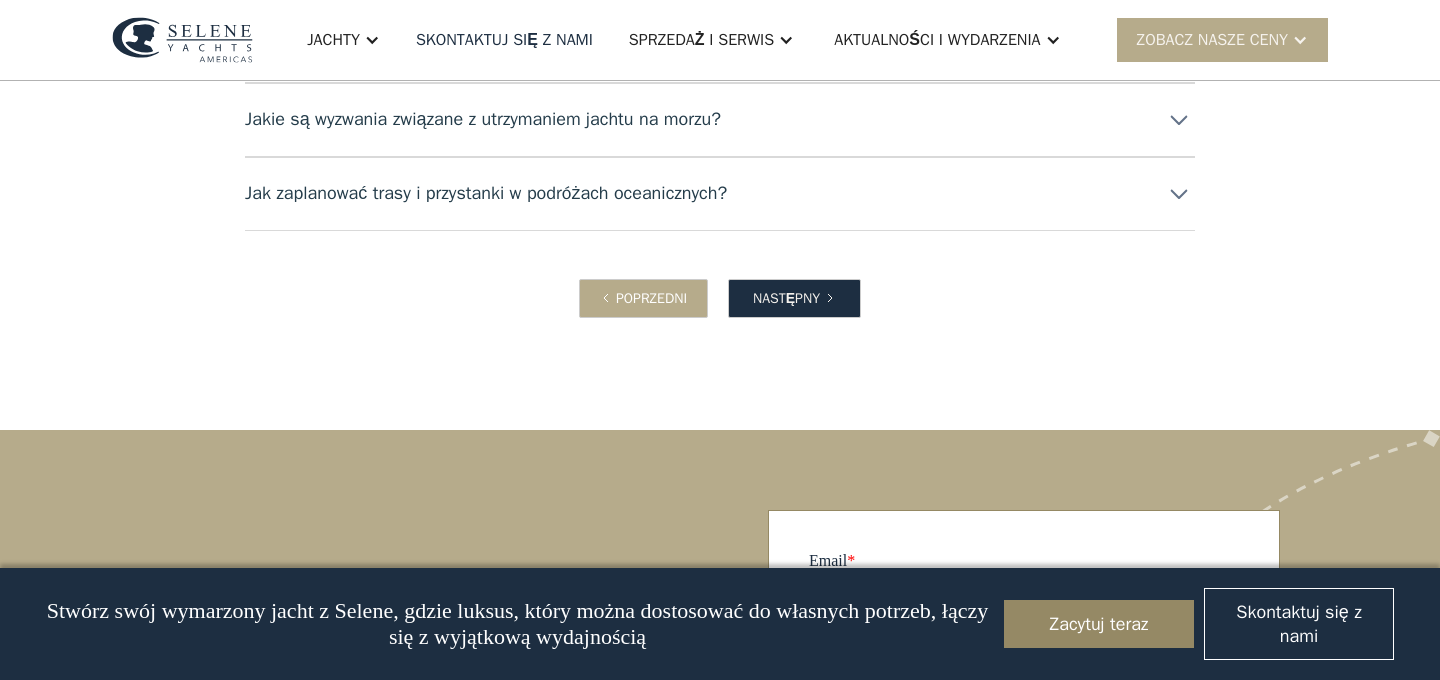 click on "Jak zaplanować trasy i przystanki w podróżach oceanicznych?" at bounding box center (486, 193) 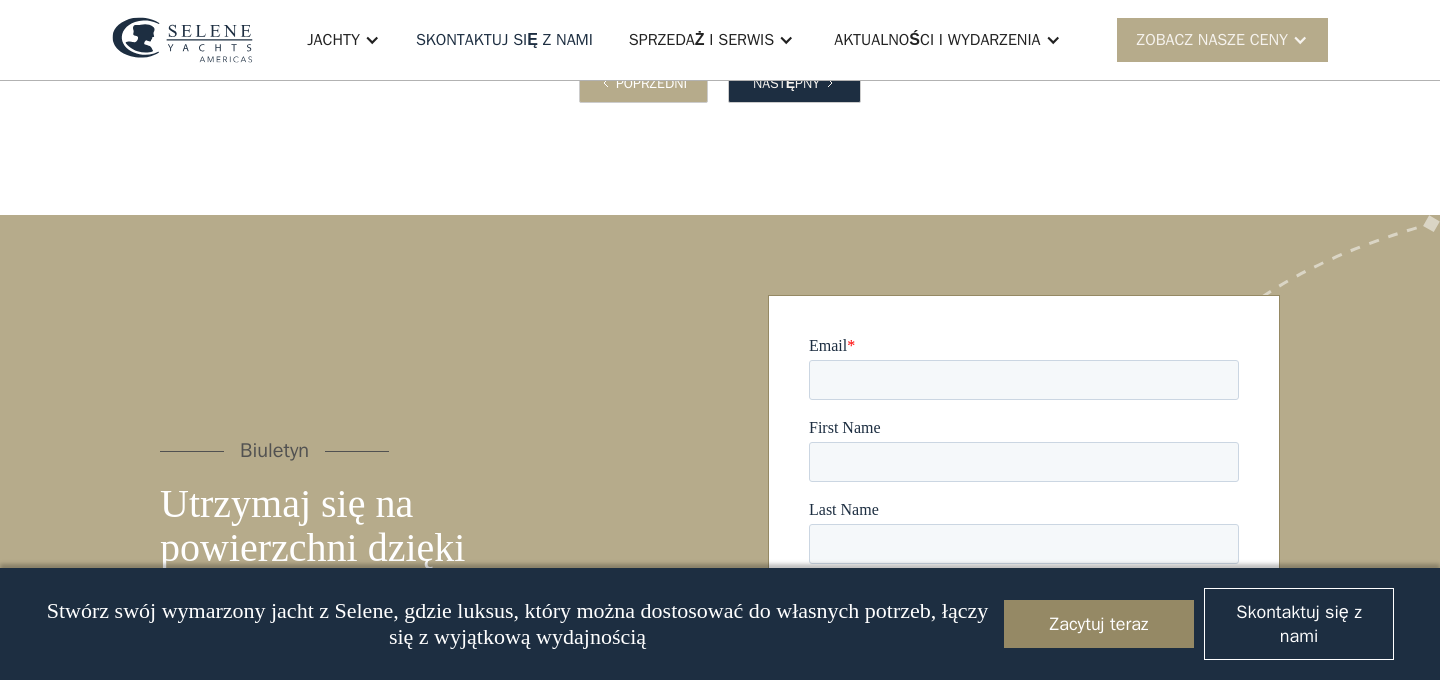 scroll, scrollTop: 2945, scrollLeft: 0, axis: vertical 